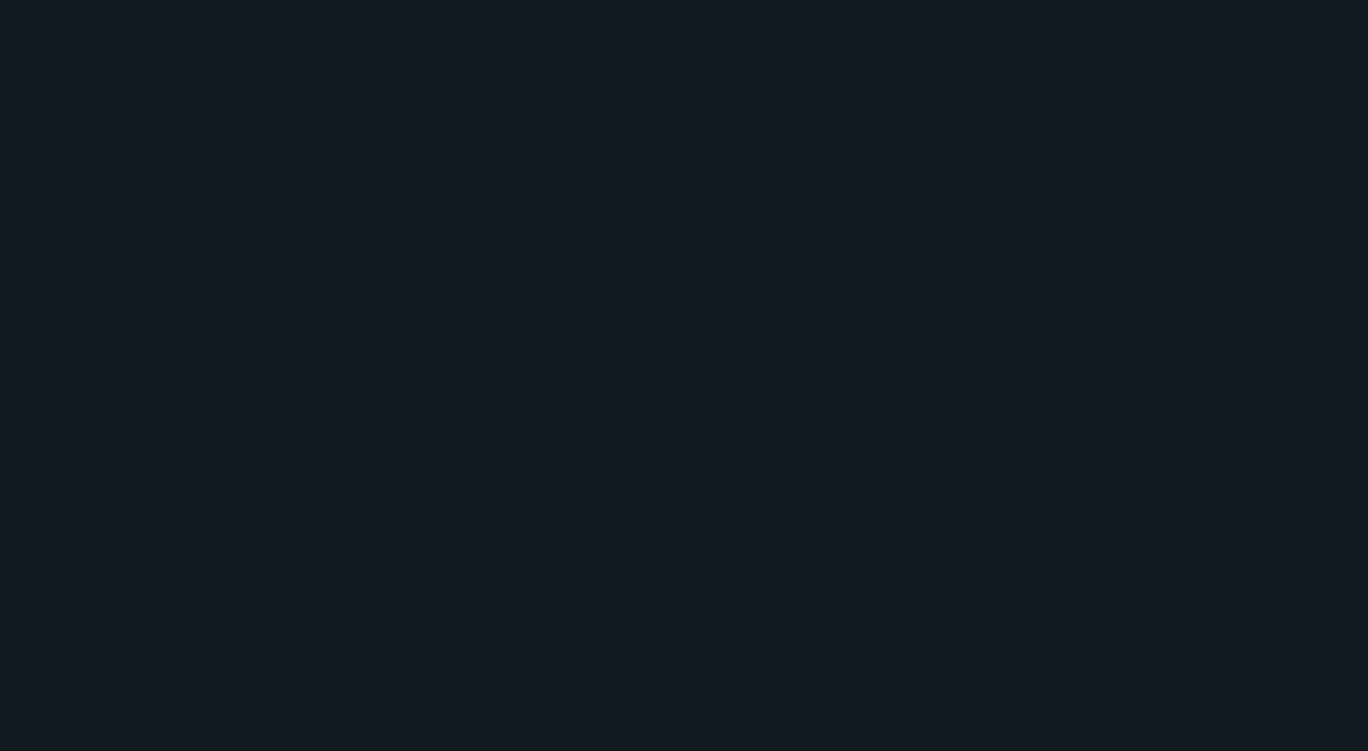 scroll, scrollTop: 0, scrollLeft: 0, axis: both 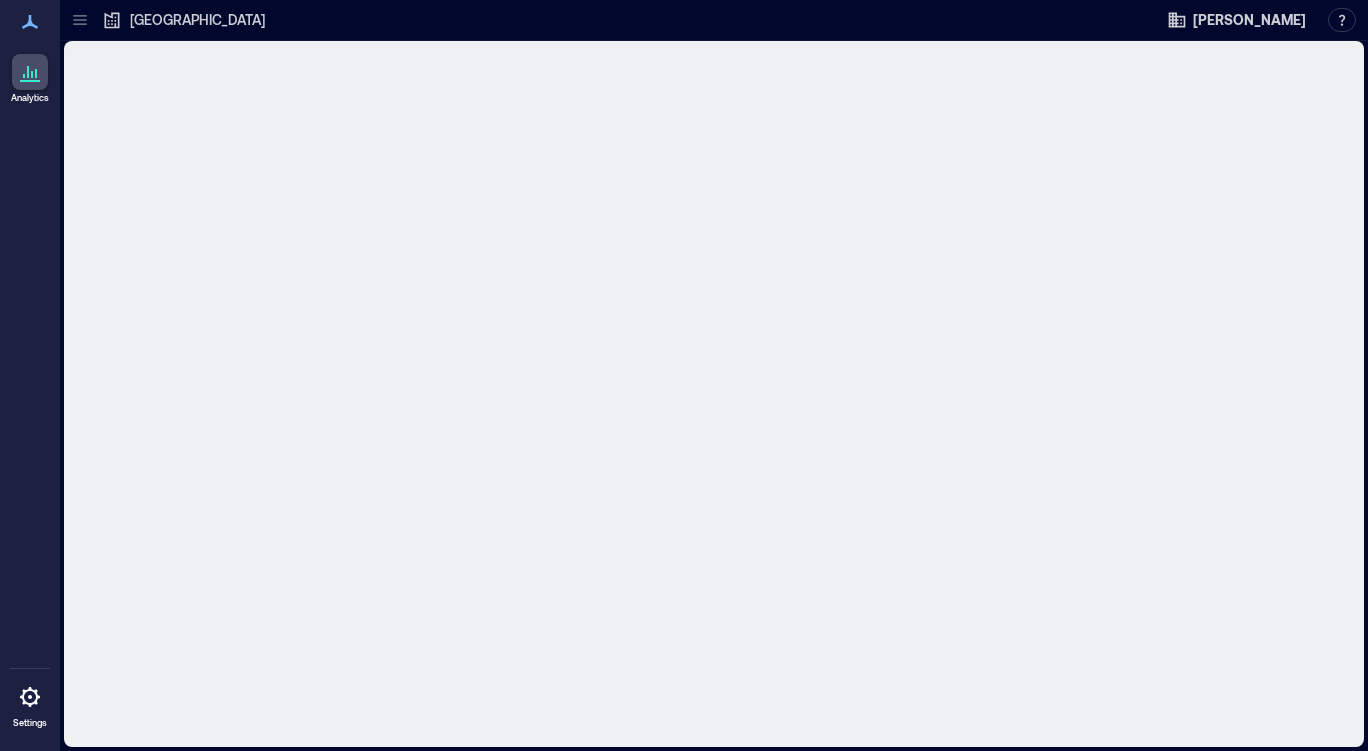 click 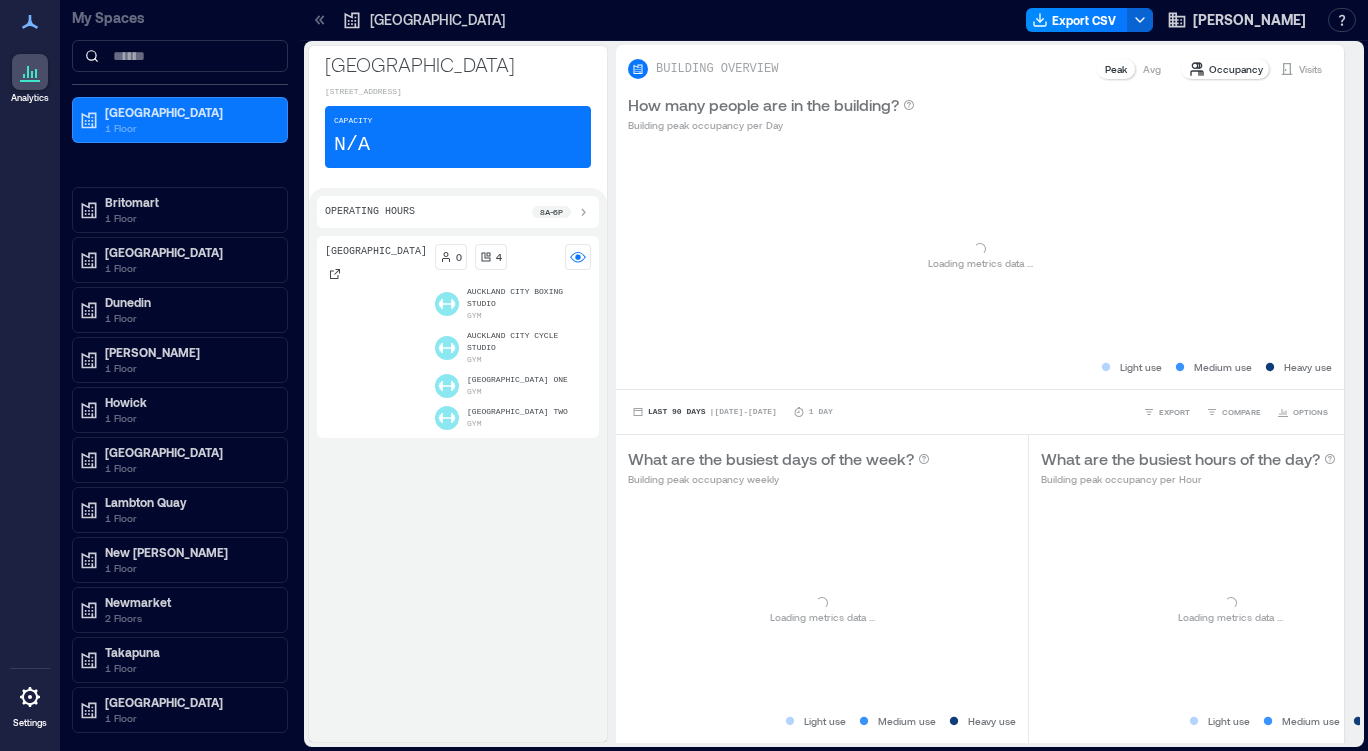 click 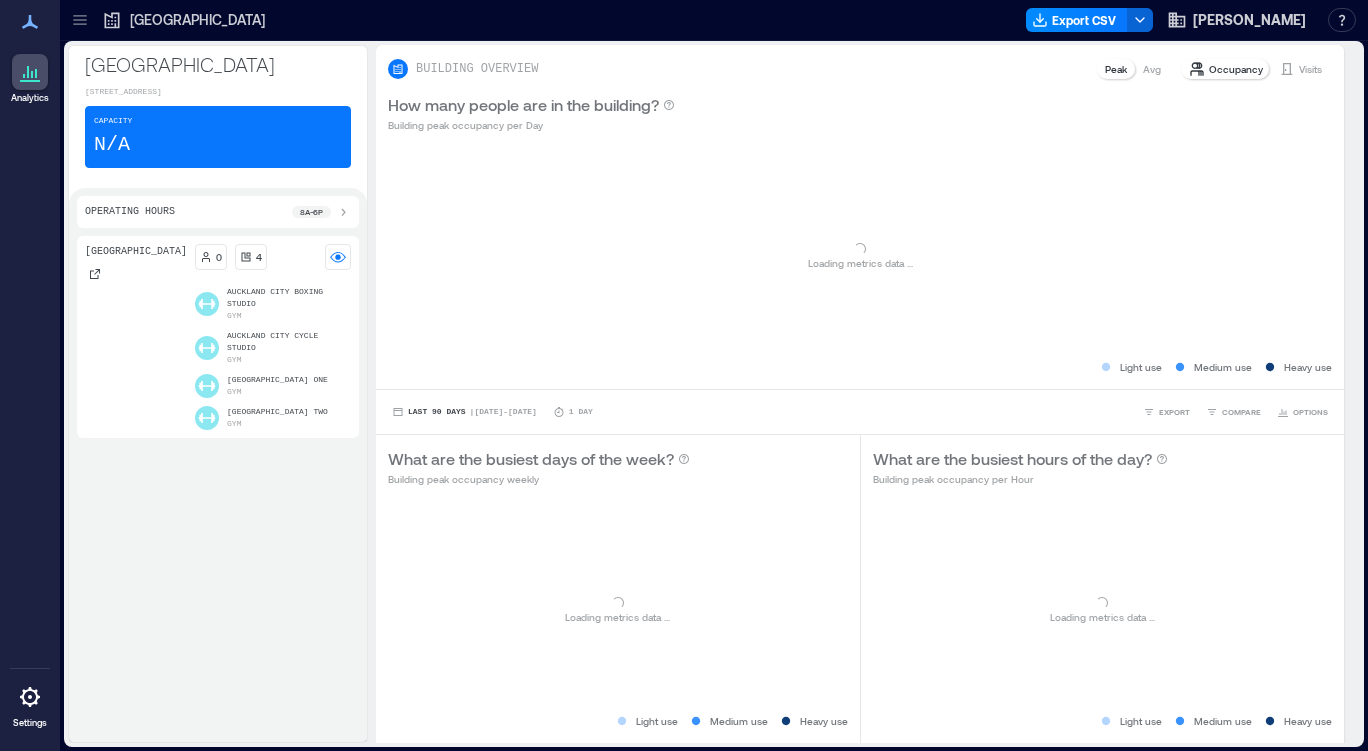 click at bounding box center [80, 20] 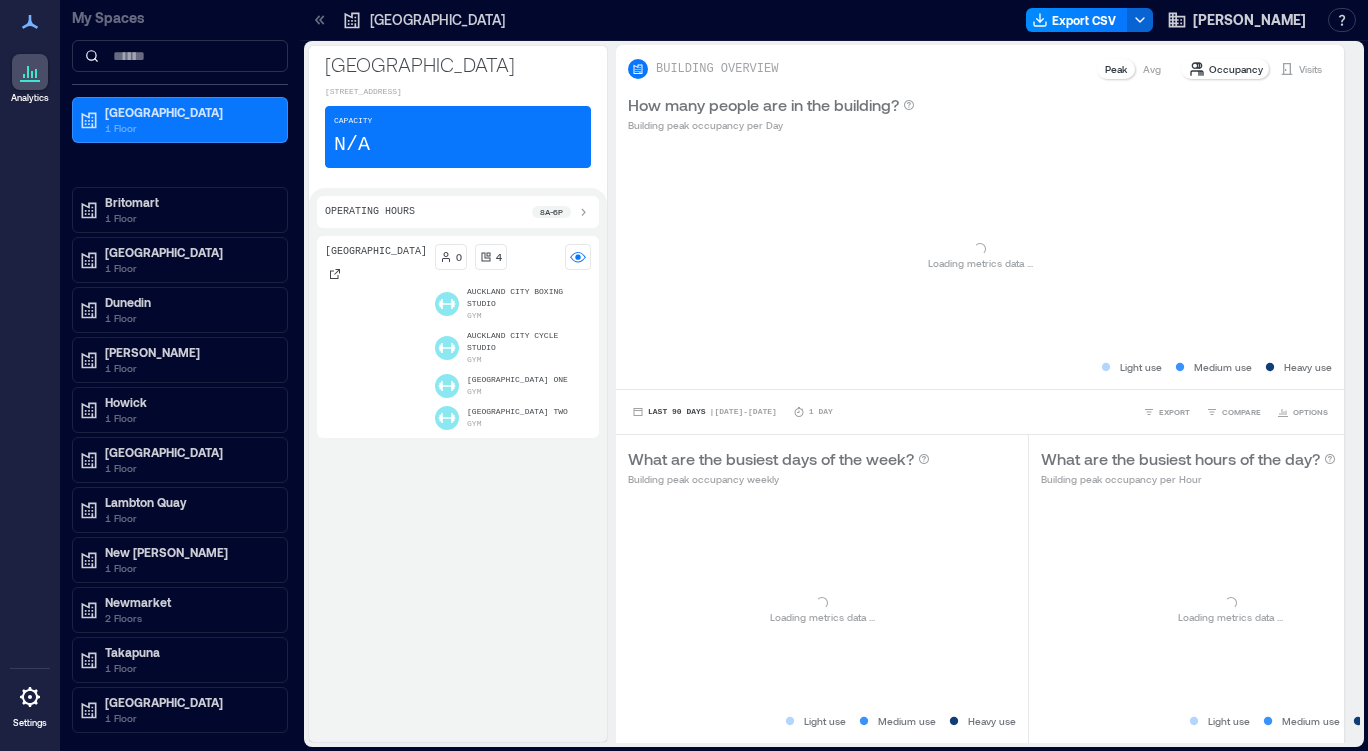 click on "1 Floor" at bounding box center [189, 218] 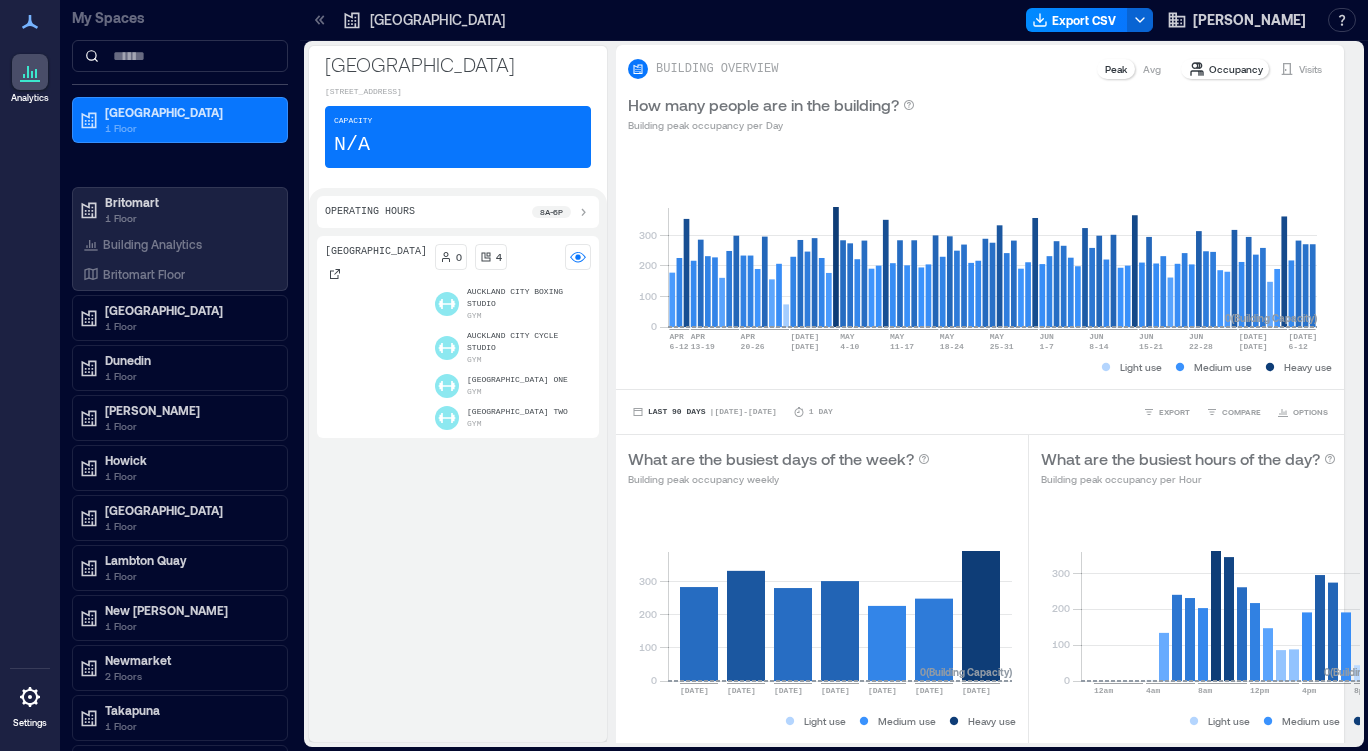 click on "Britomart Floor" at bounding box center (144, 274) 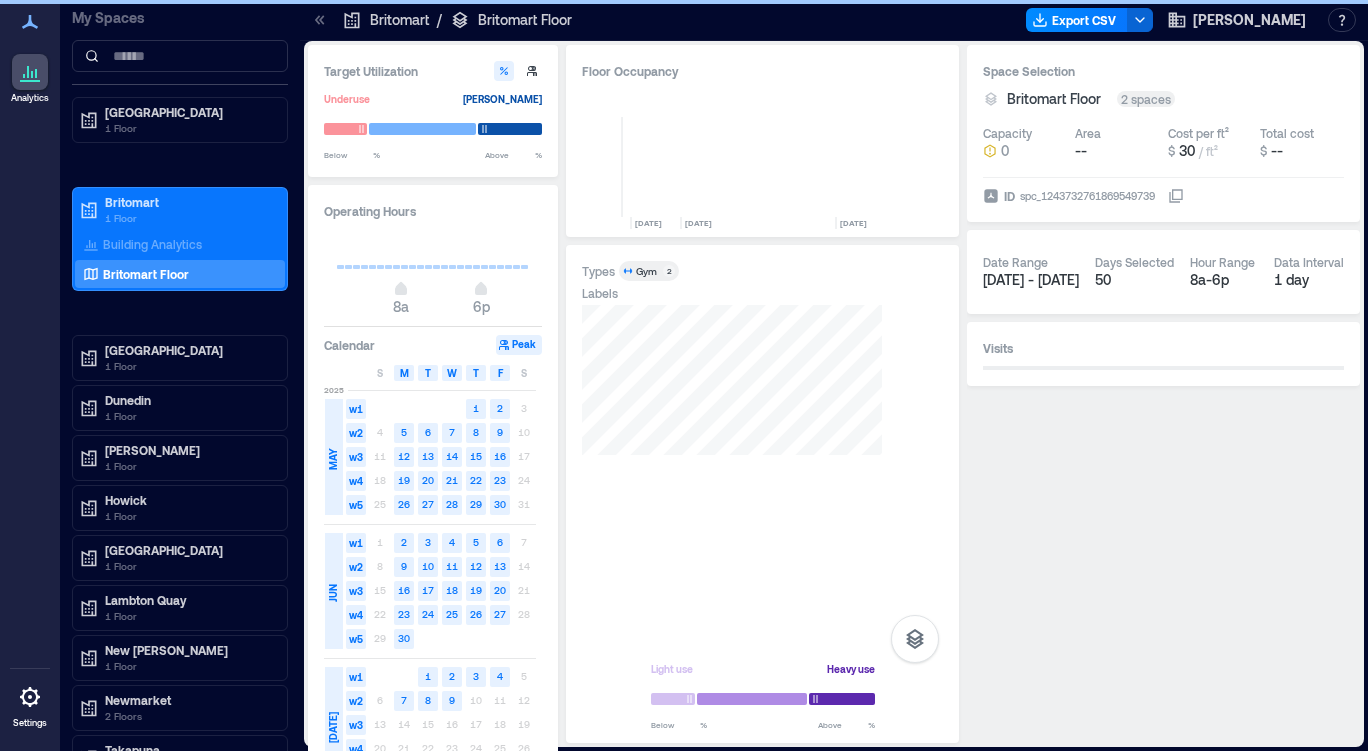 scroll, scrollTop: 0, scrollLeft: 10266, axis: horizontal 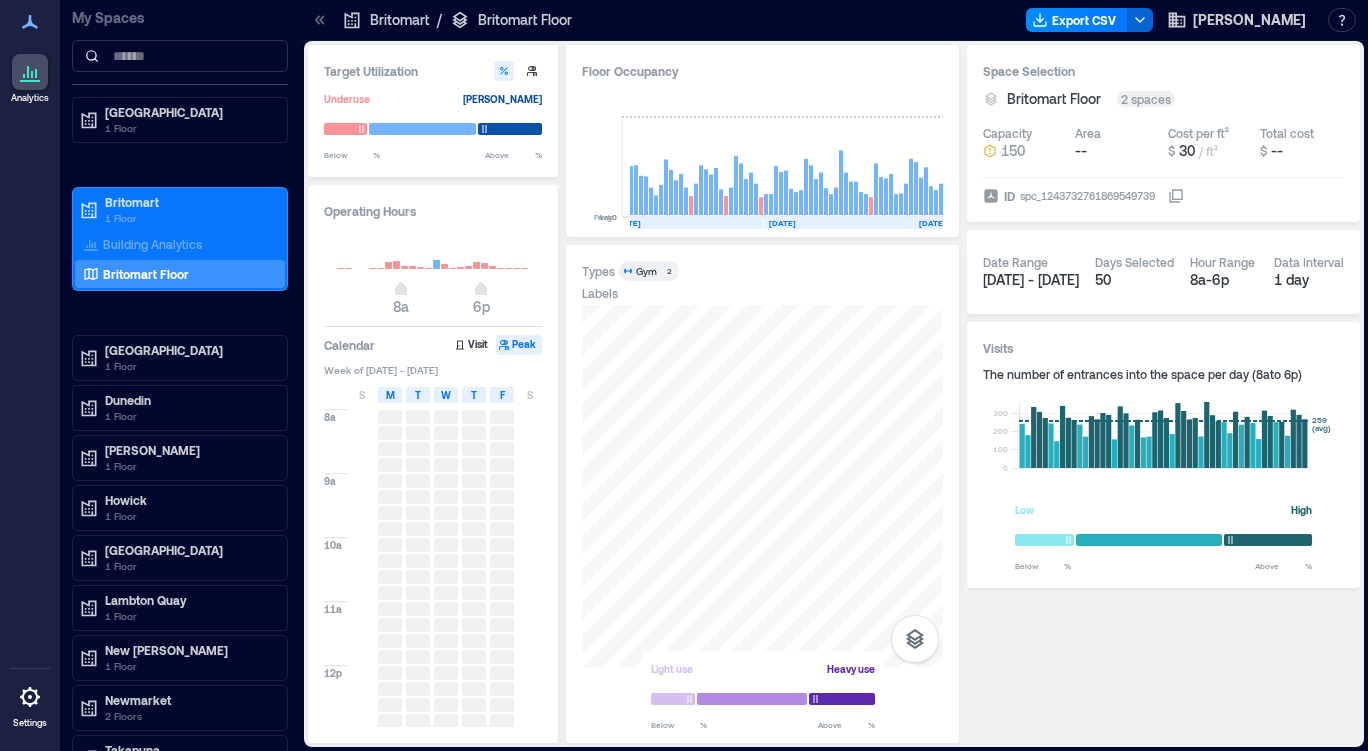 click 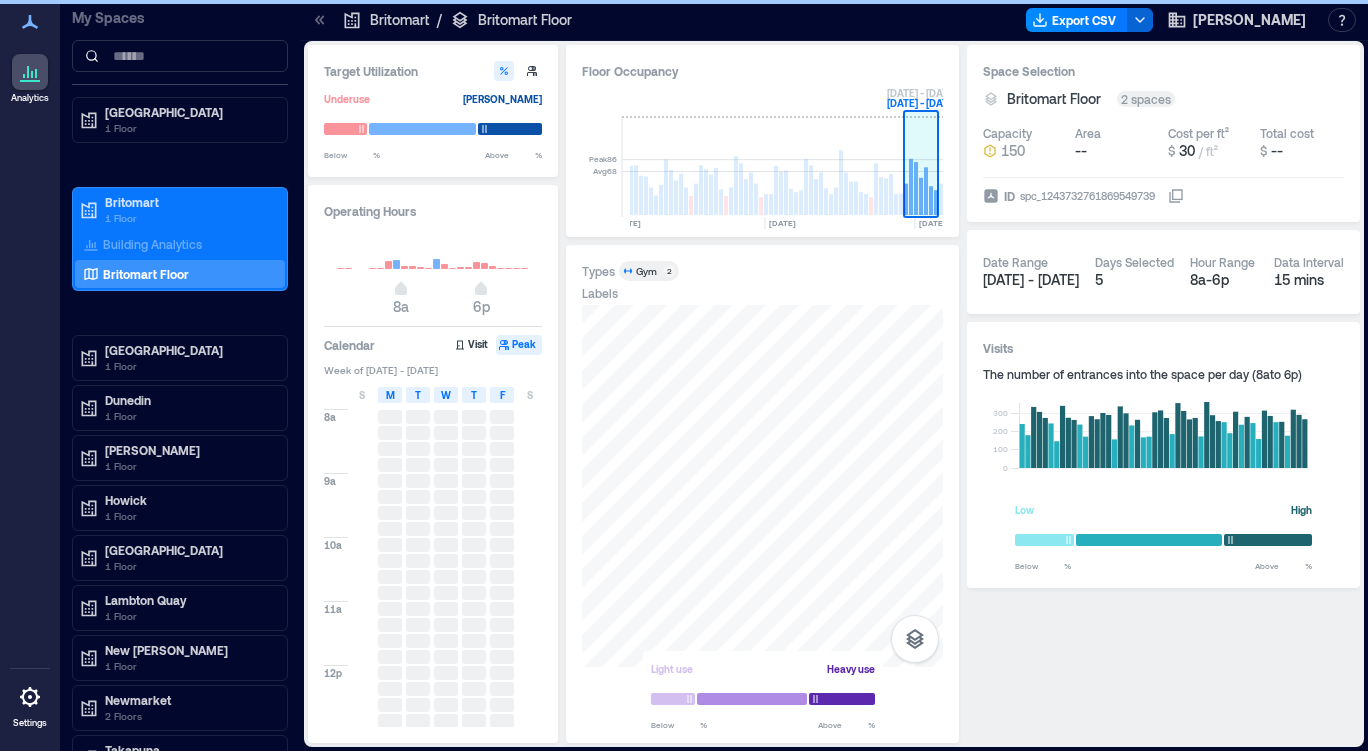 scroll, scrollTop: 0, scrollLeft: 10287, axis: horizontal 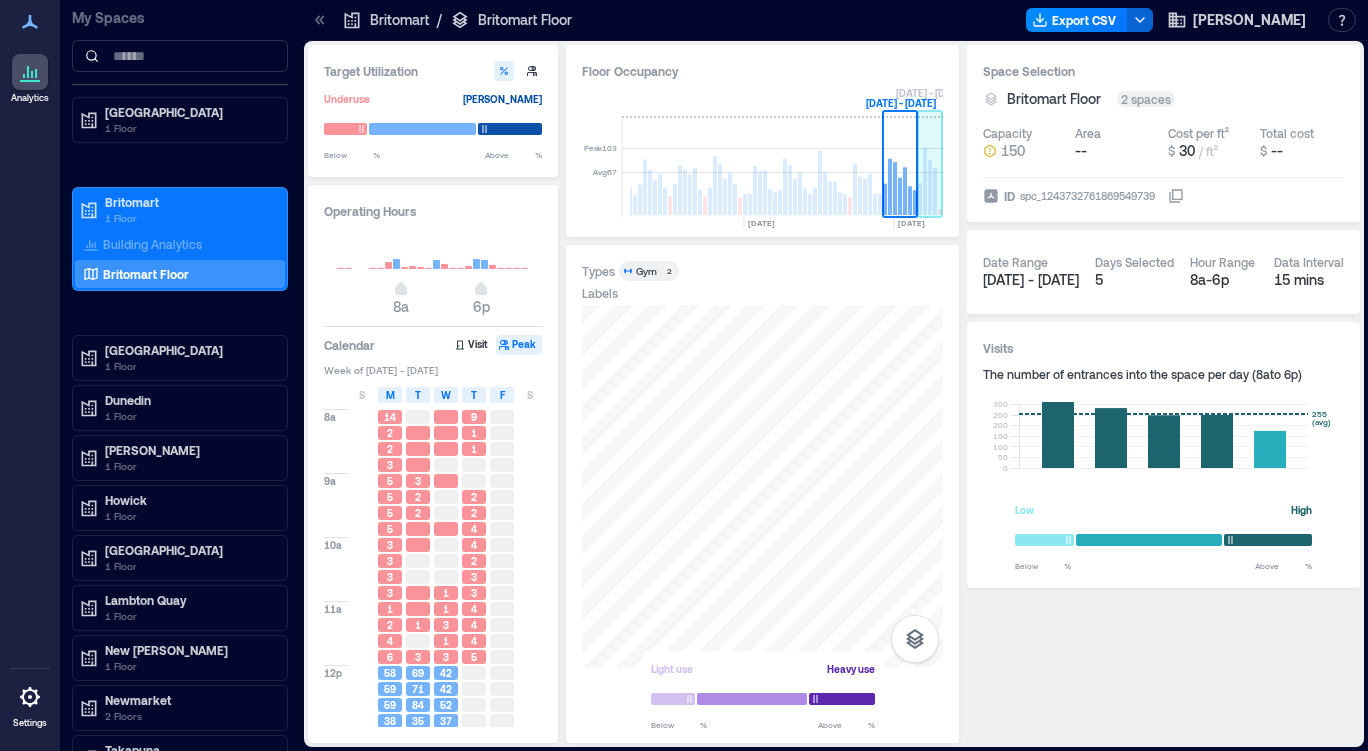 click 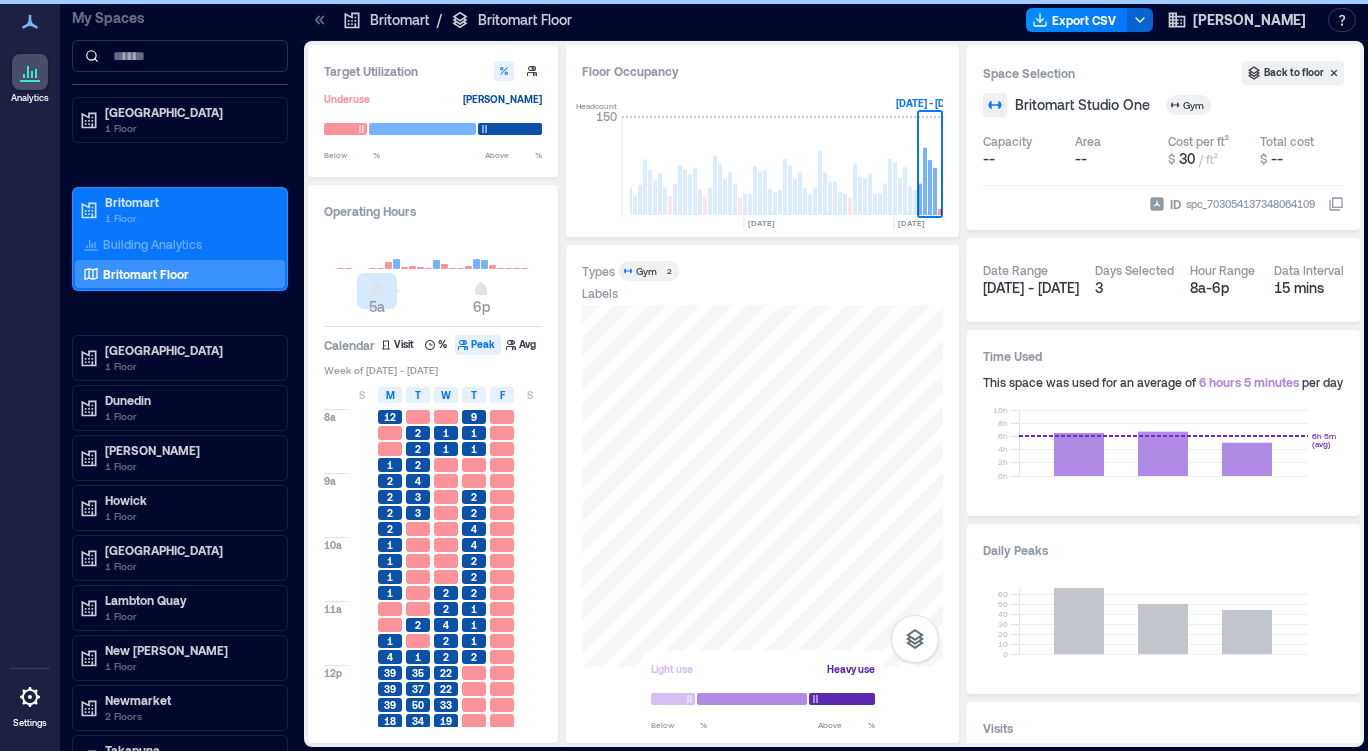 type on "*" 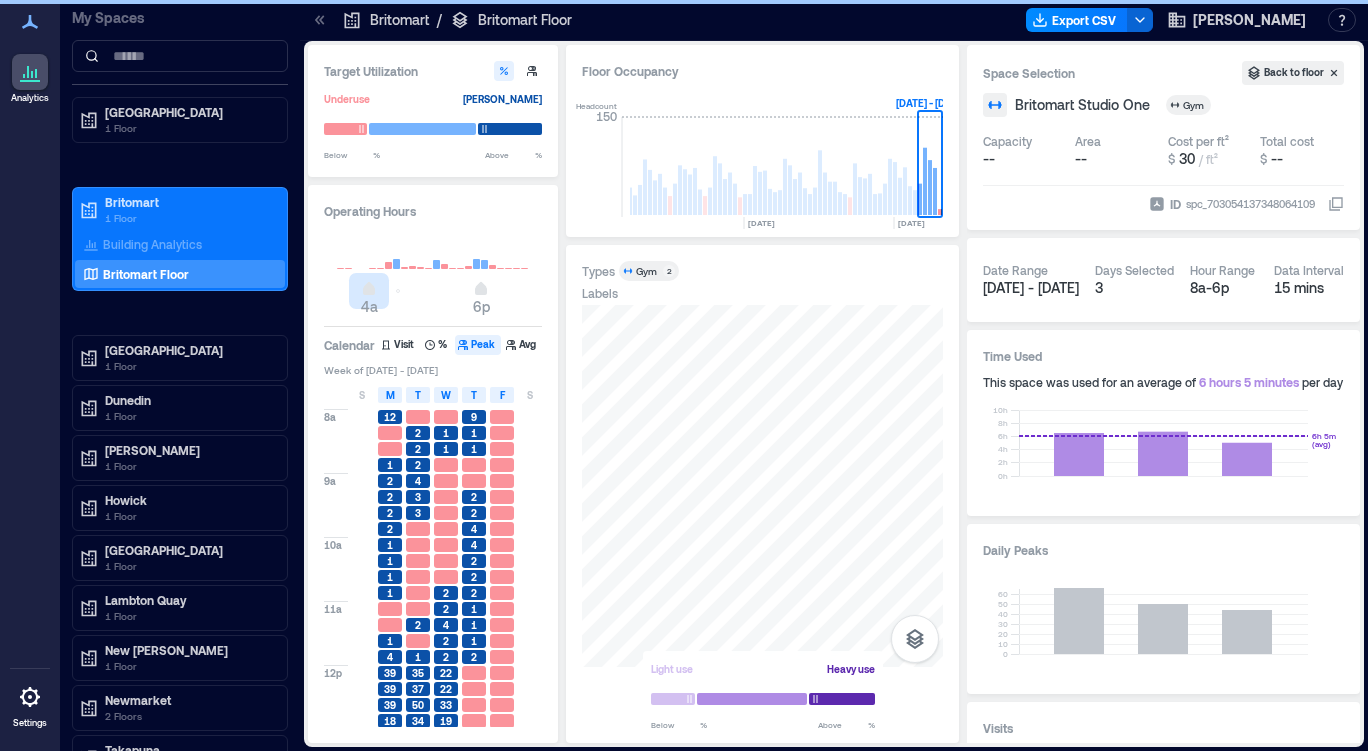 drag, startPoint x: 397, startPoint y: 300, endPoint x: 369, endPoint y: 314, distance: 31.304953 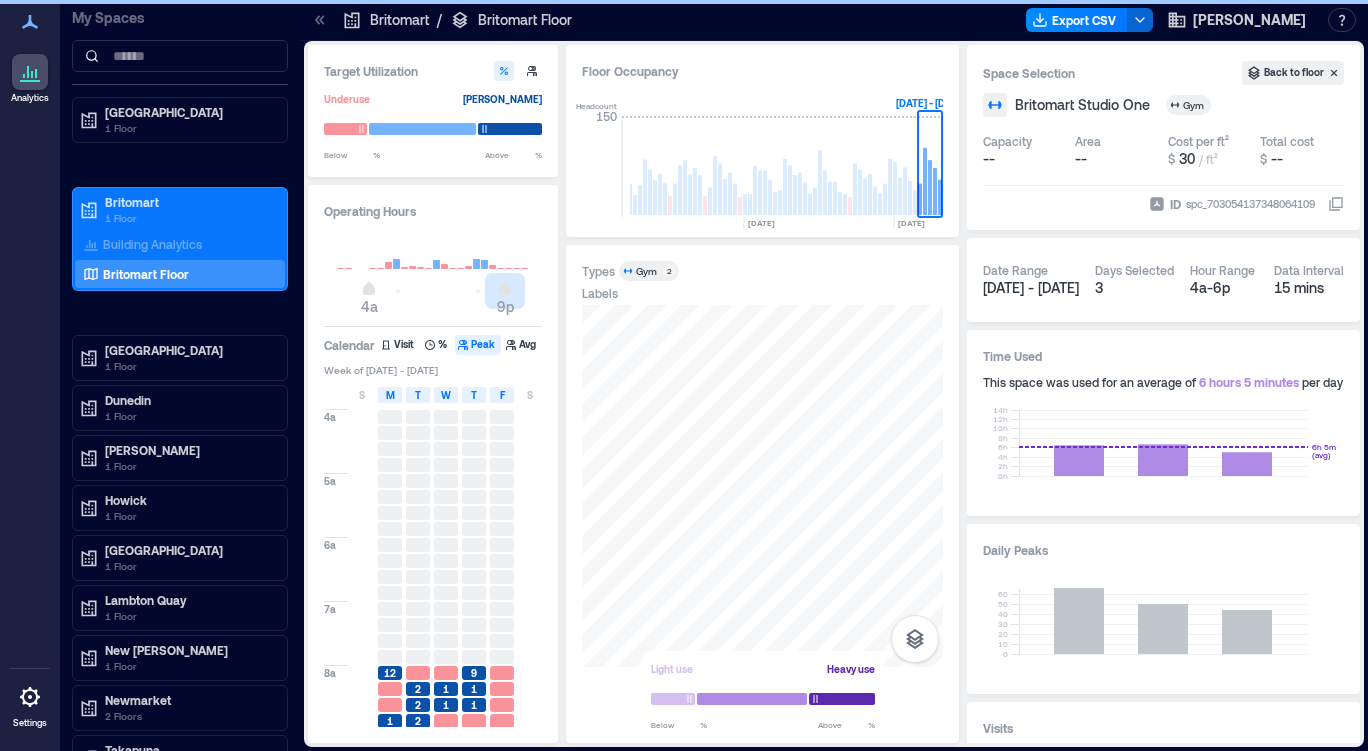 type on "**" 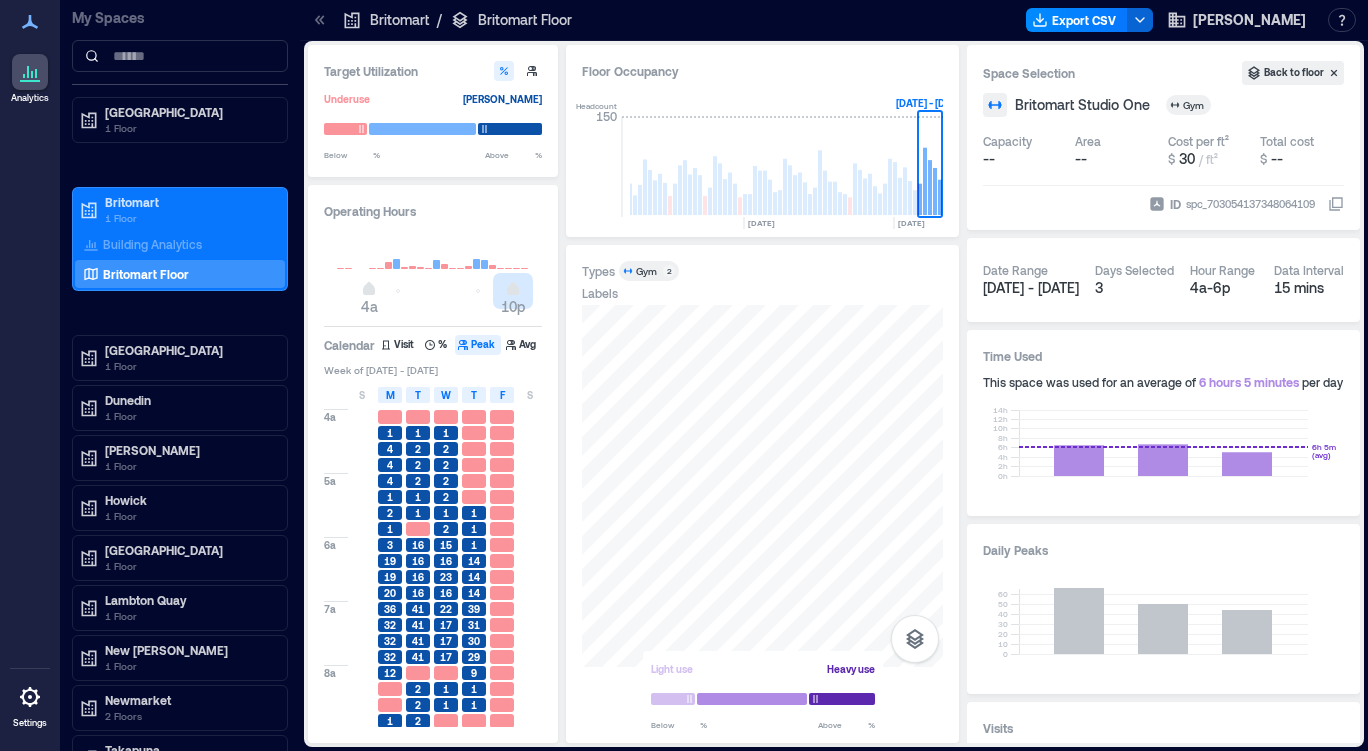 drag, startPoint x: 477, startPoint y: 294, endPoint x: 512, endPoint y: 305, distance: 36.687874 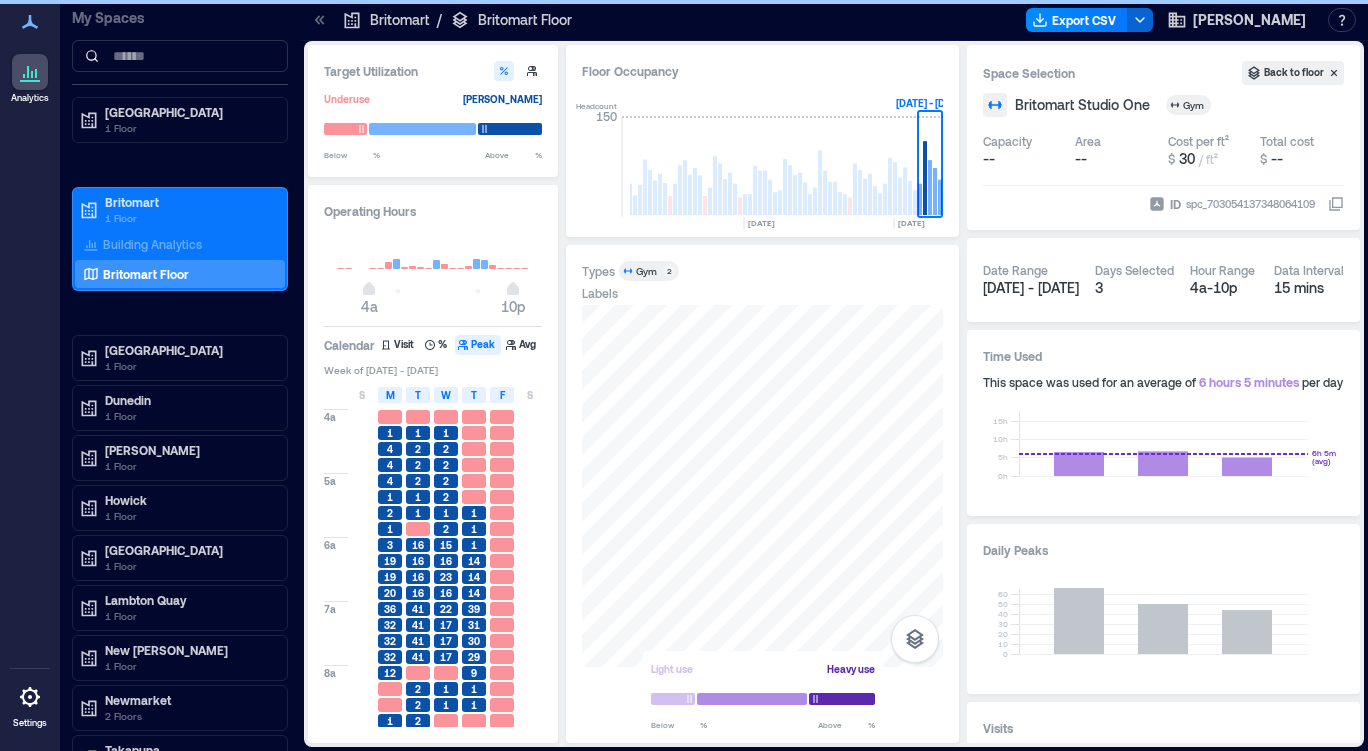 drag, startPoint x: 417, startPoint y: 394, endPoint x: 449, endPoint y: 395, distance: 32.01562 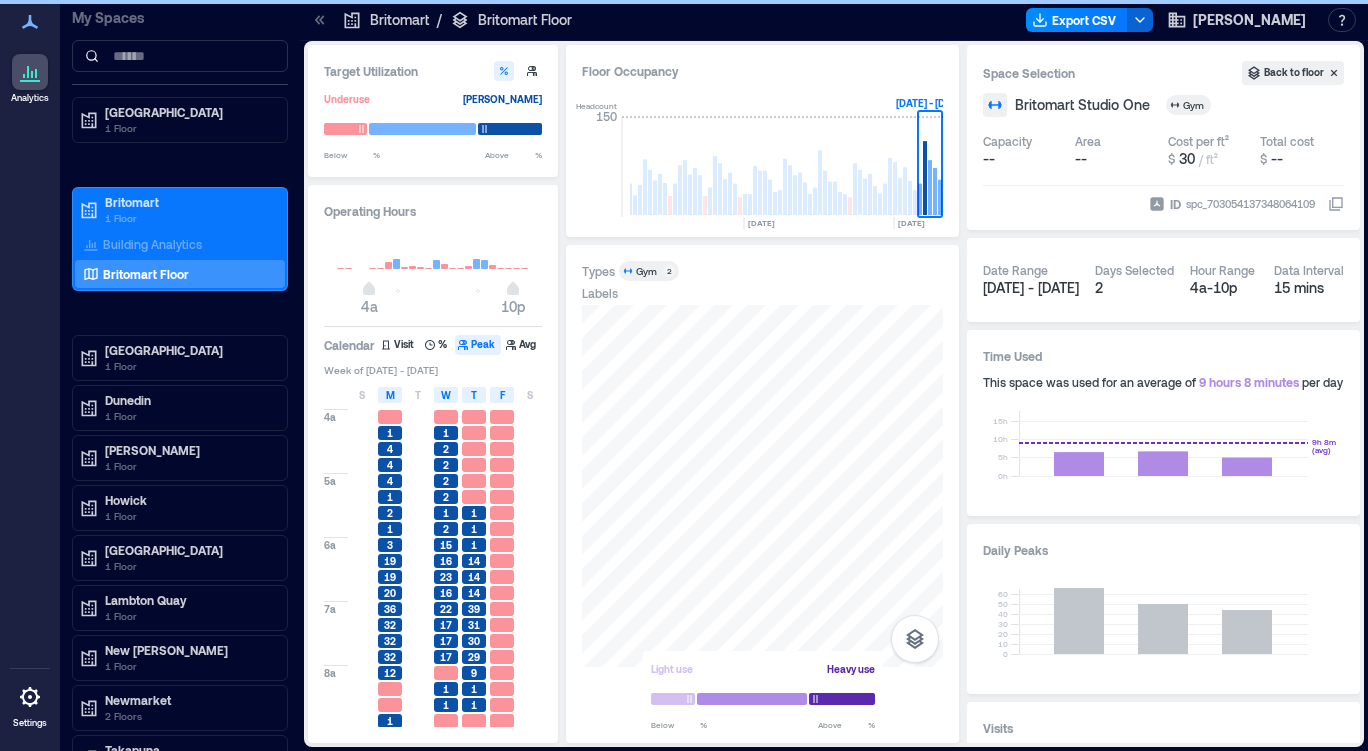 click on "W" at bounding box center (446, 395) 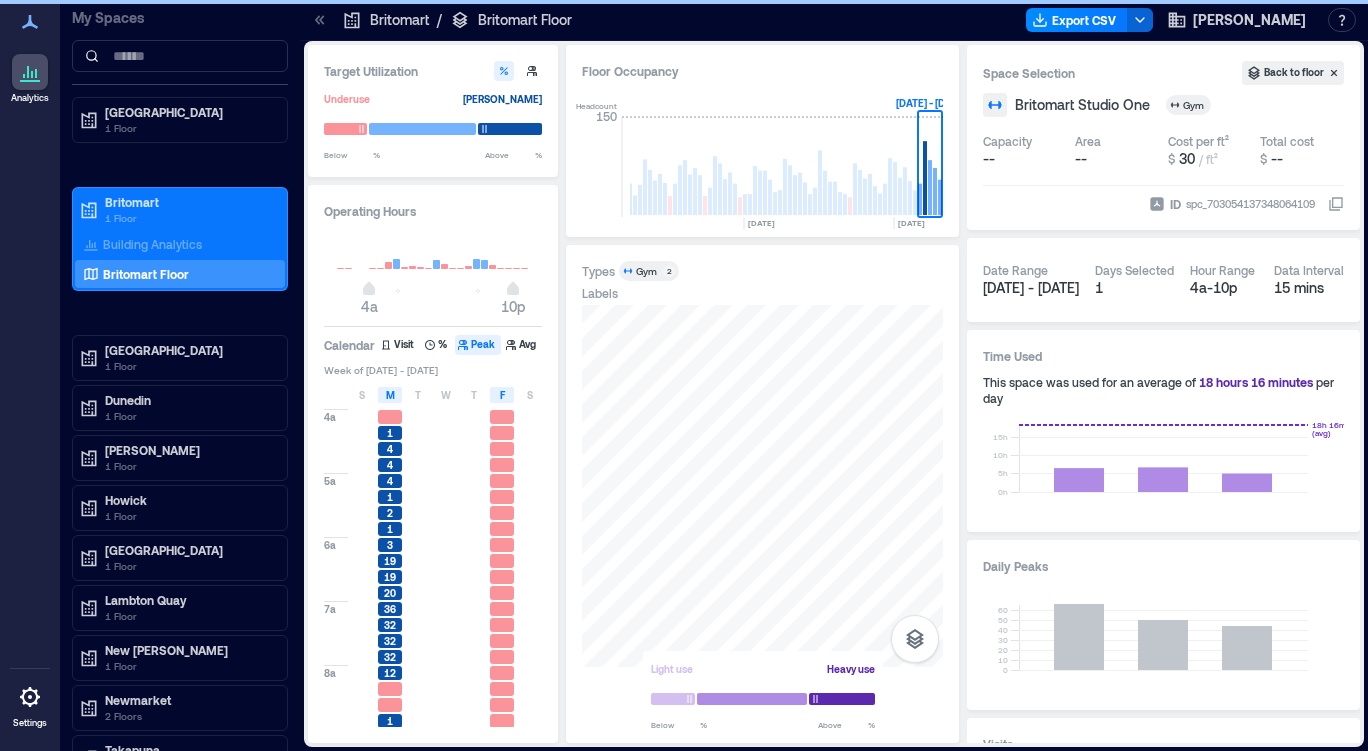 click on "F" at bounding box center (502, 395) 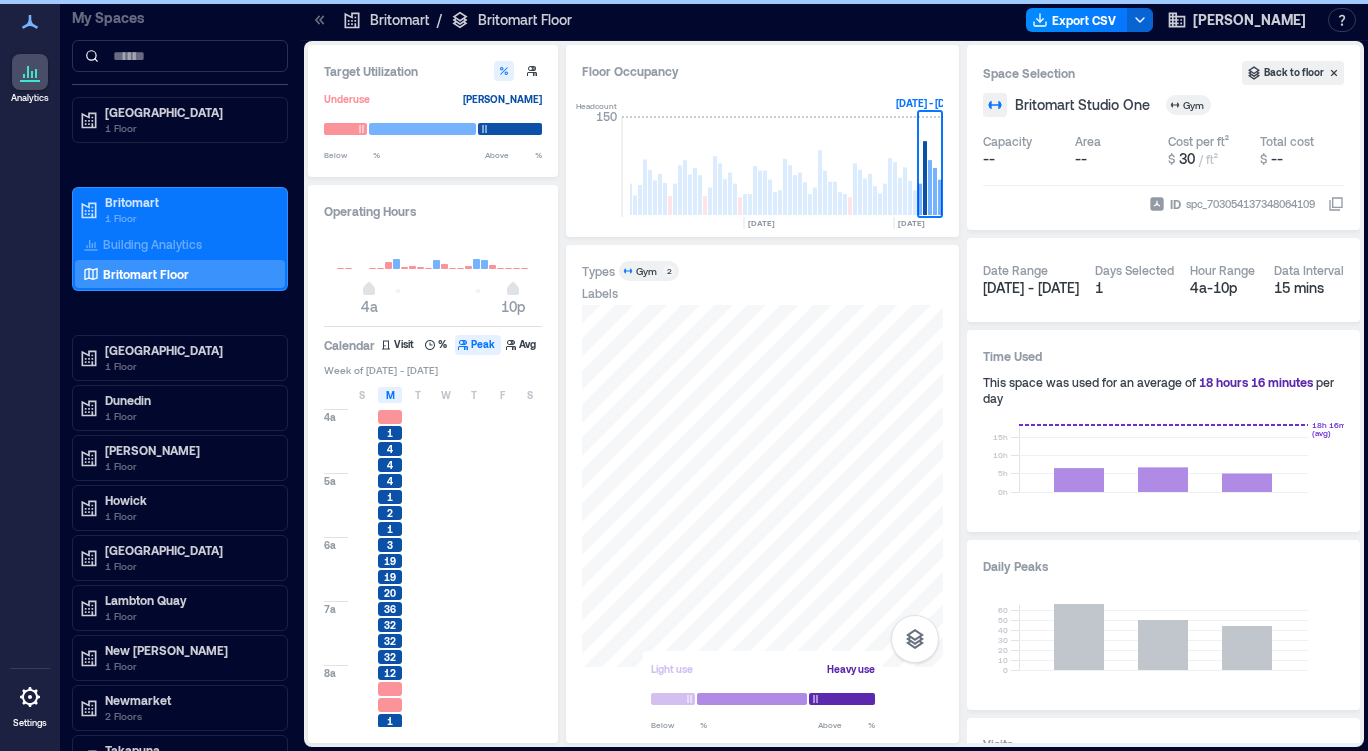 click on "M" at bounding box center (390, 395) 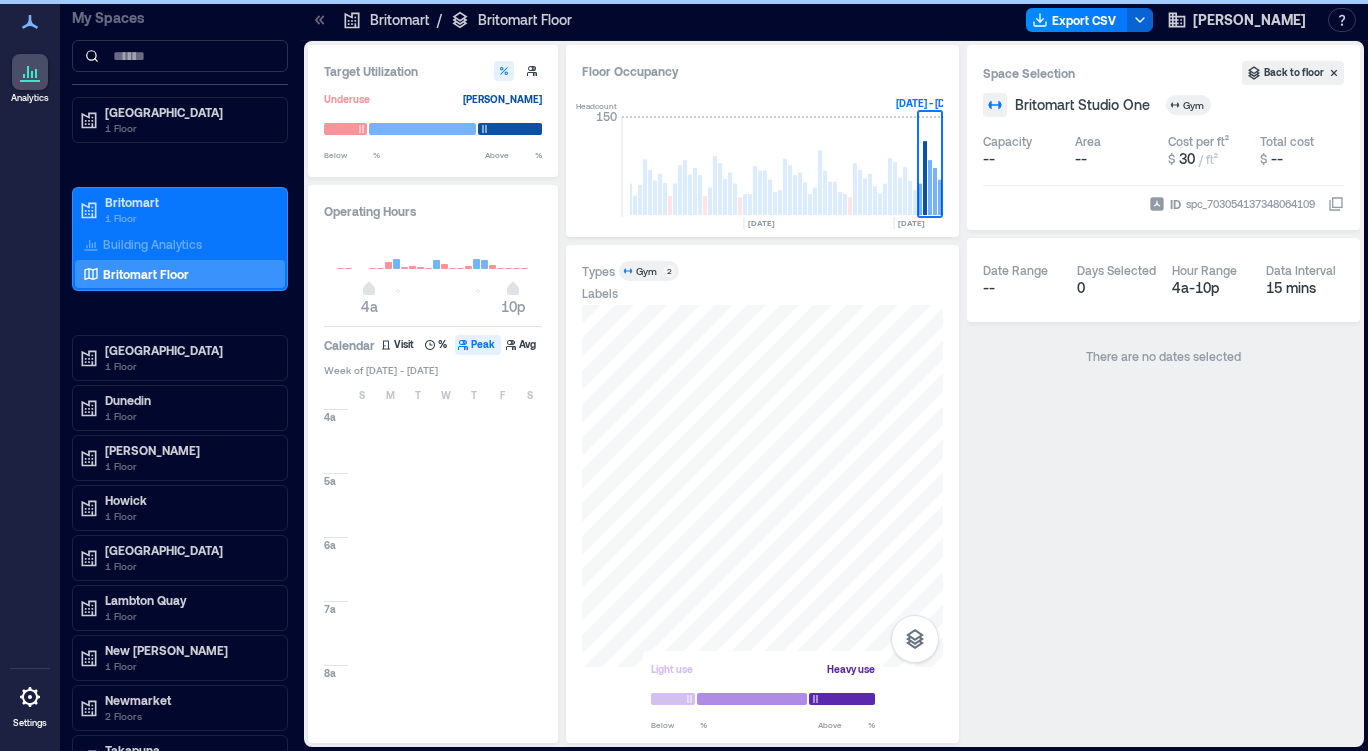 click on "T" at bounding box center [418, 395] 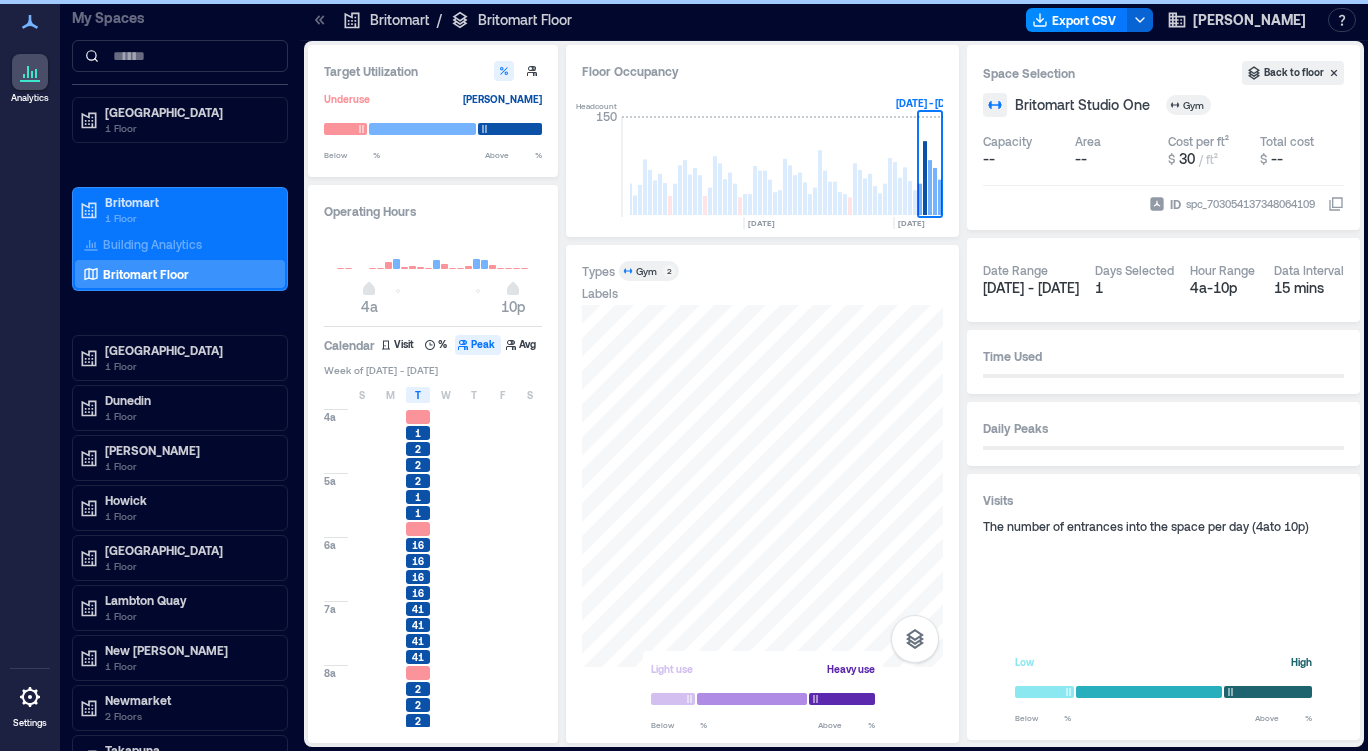 click on "1" at bounding box center (418, 497) 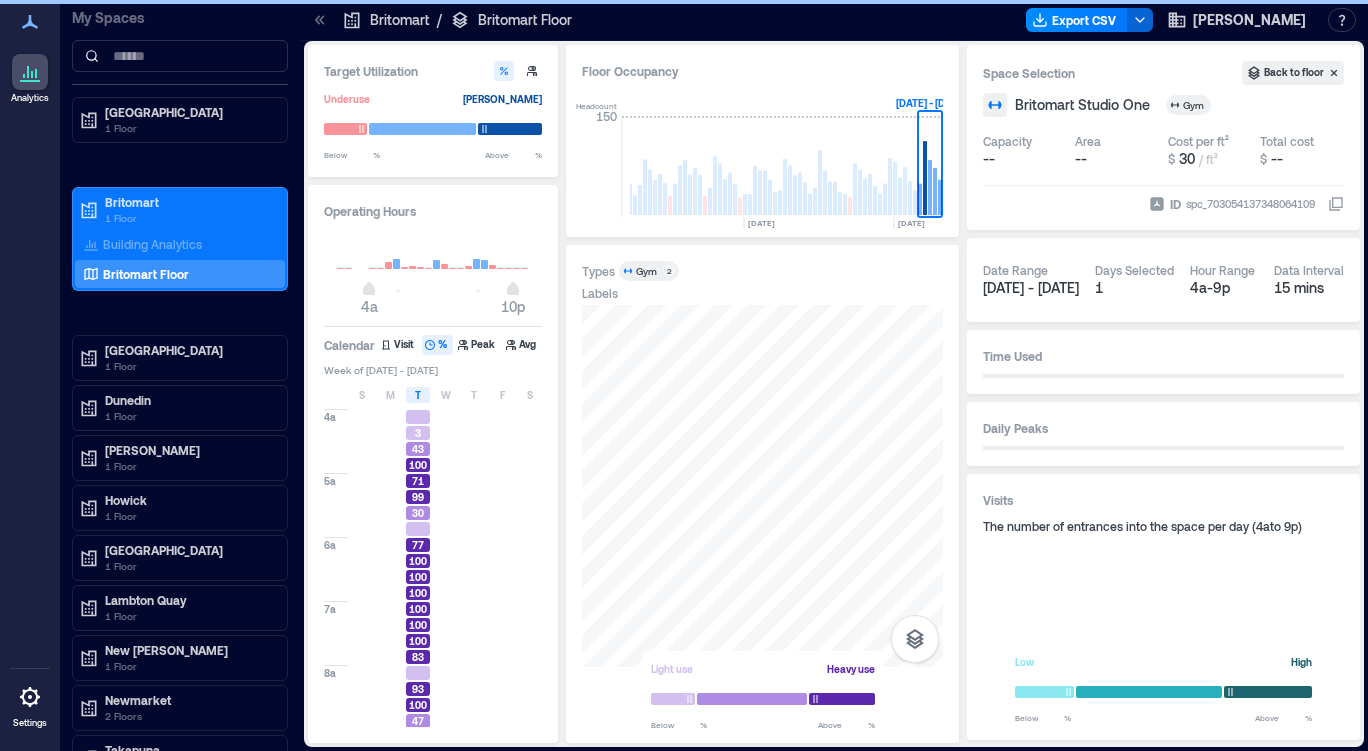 click on "4a 10p" at bounding box center [433, 291] 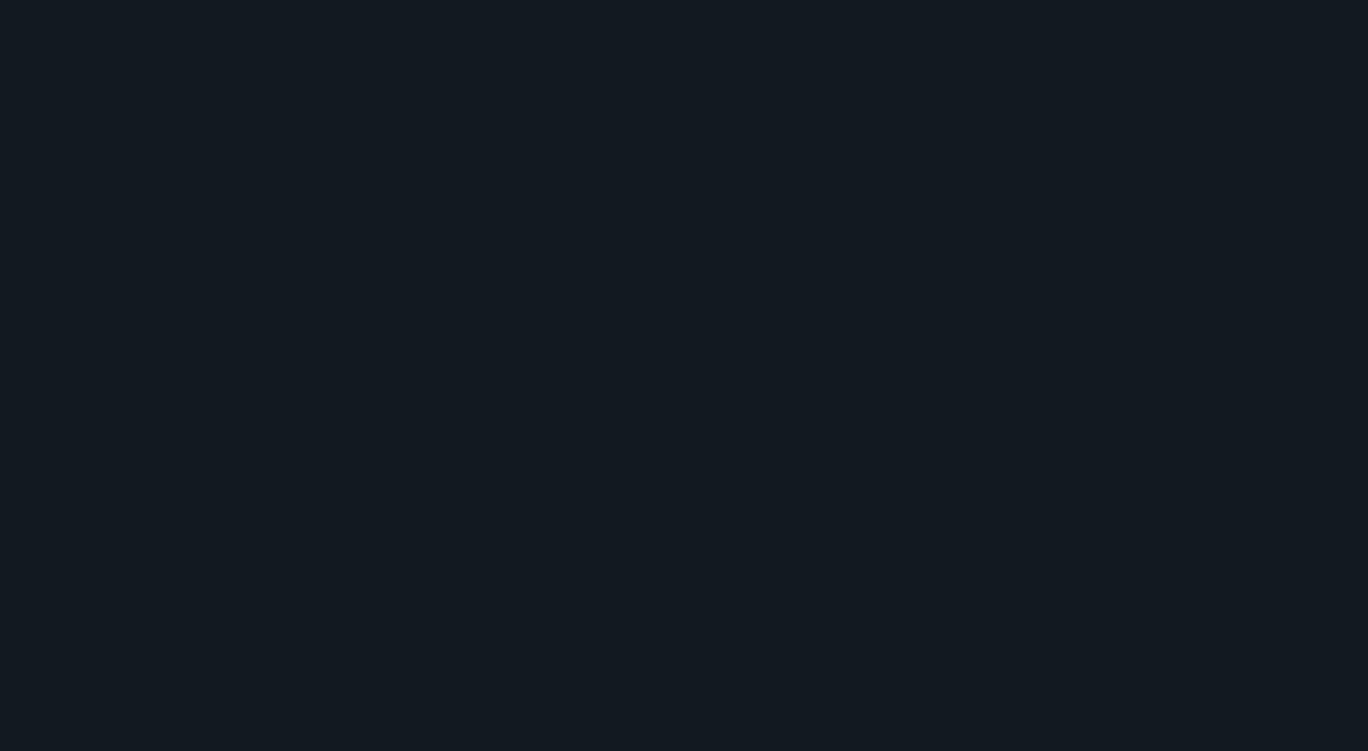 scroll, scrollTop: 0, scrollLeft: 0, axis: both 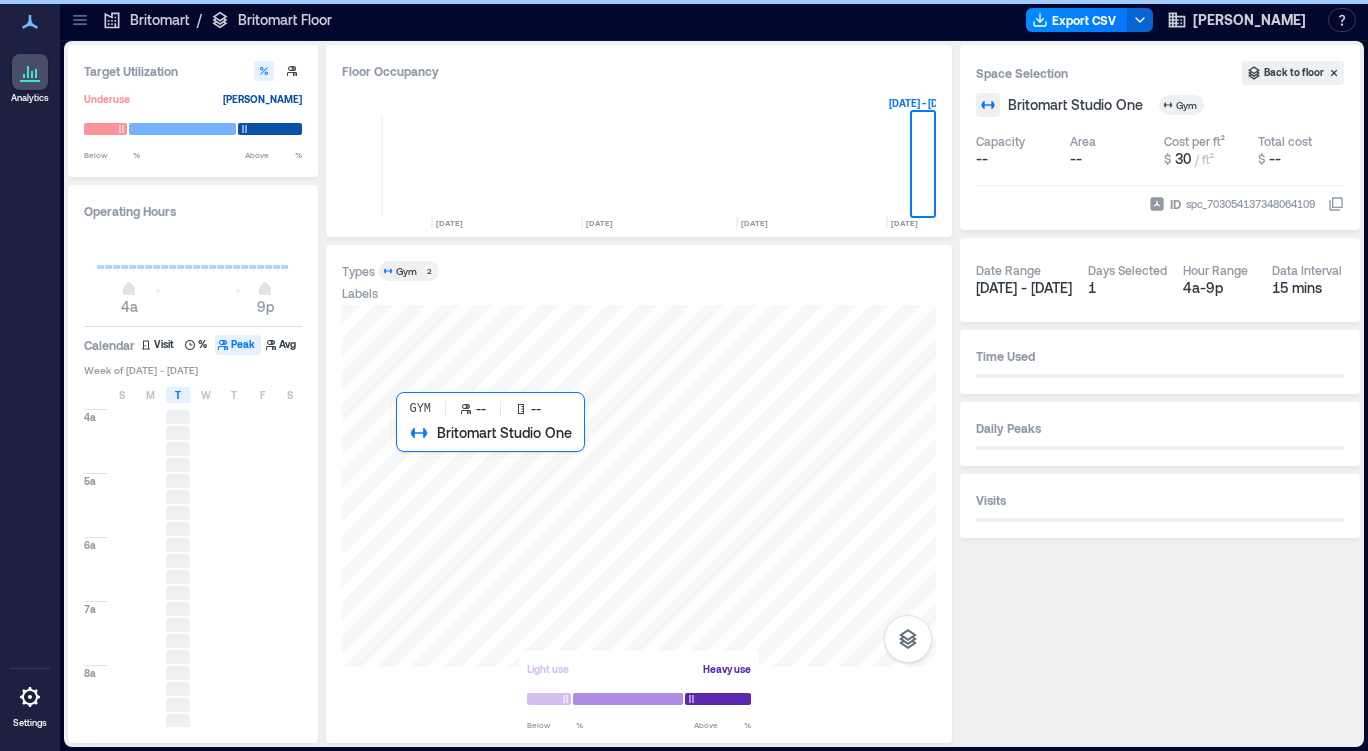 click at bounding box center [639, 486] 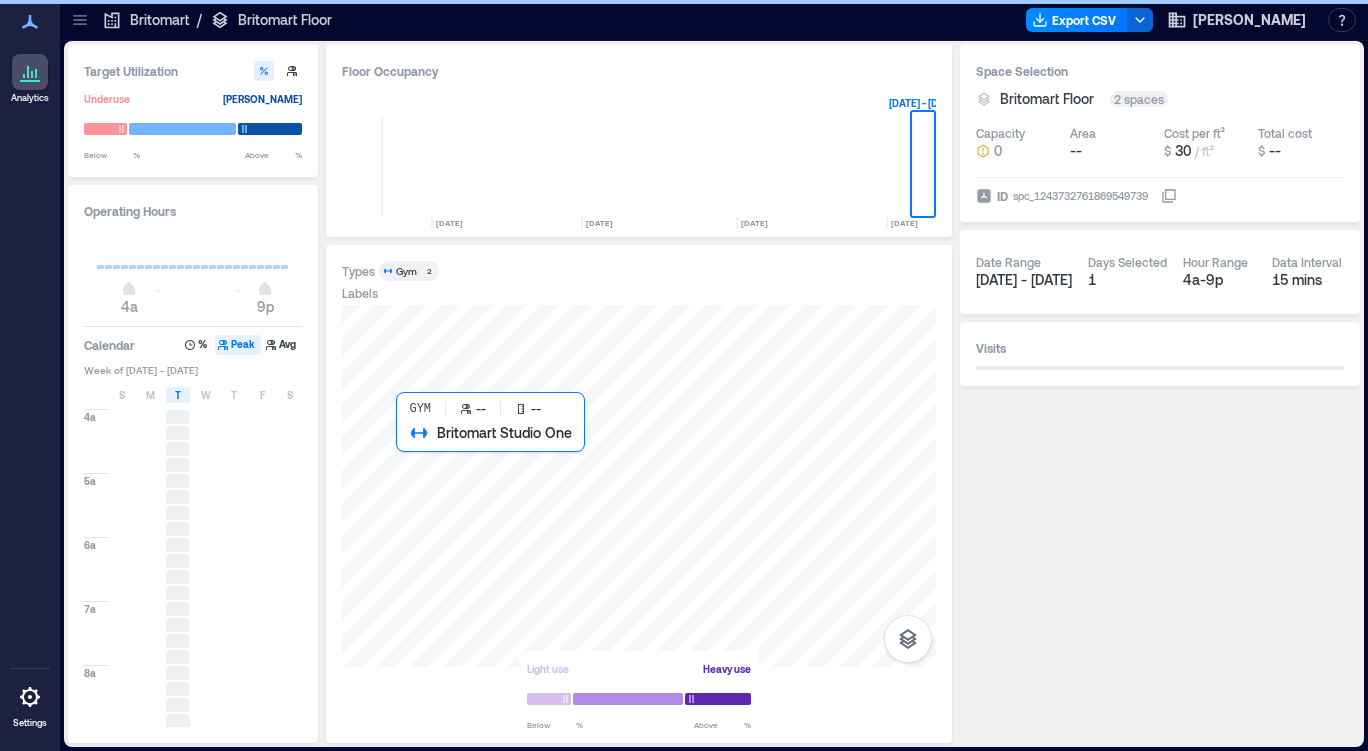 click at bounding box center (639, 486) 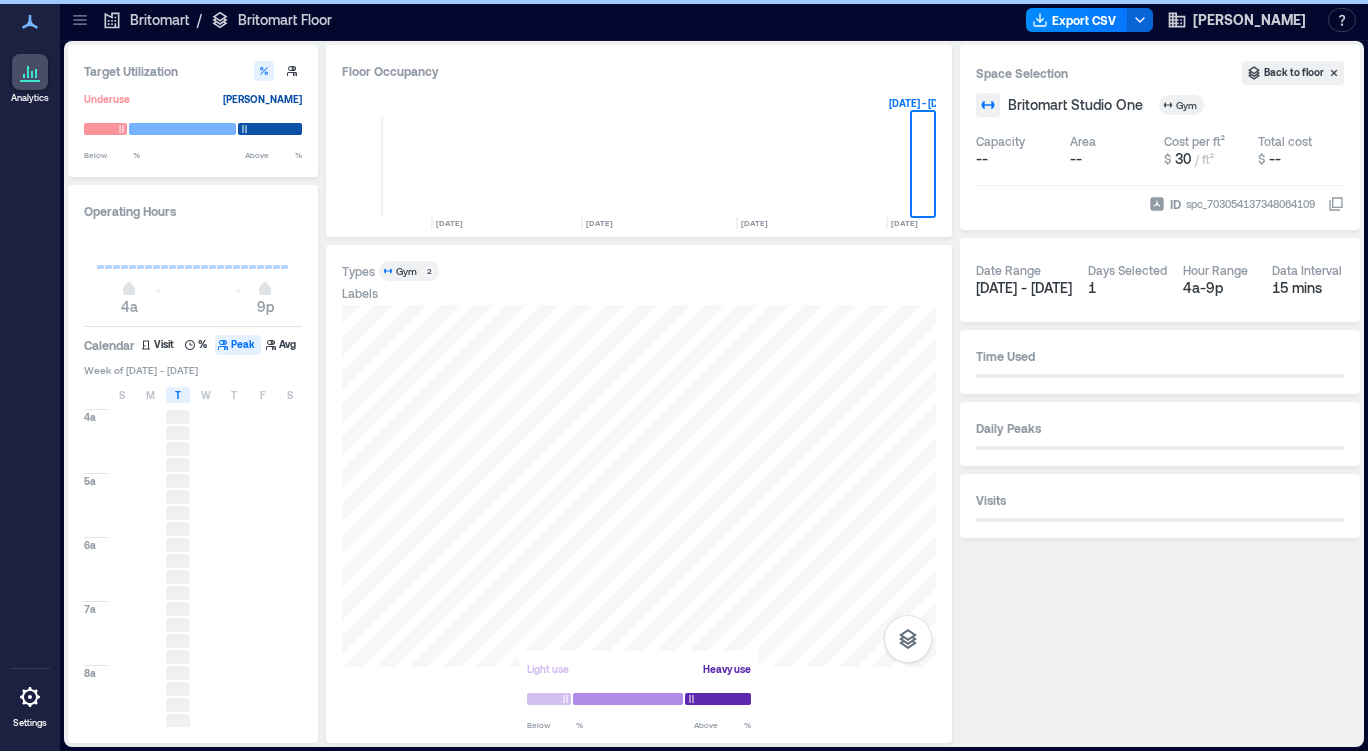 click on "9p" at bounding box center (265, 291) 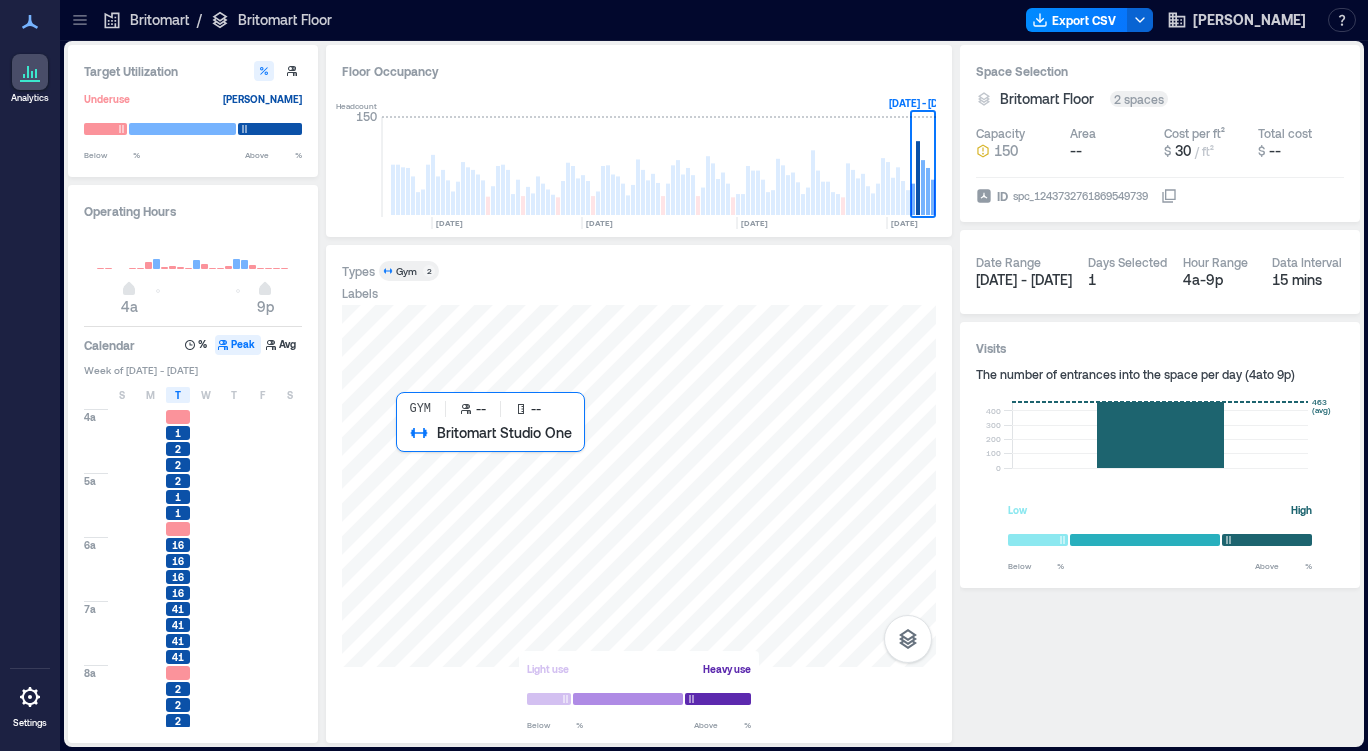 click at bounding box center [639, 486] 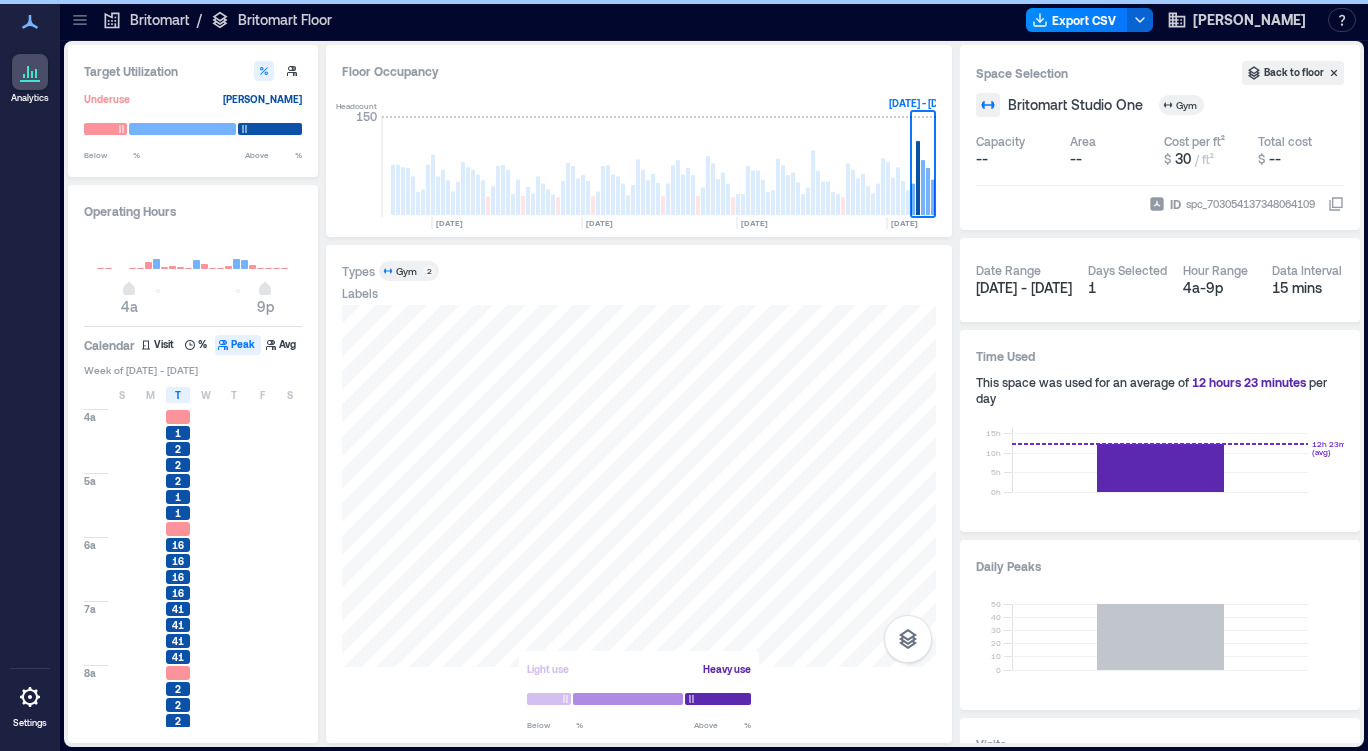 click on "4a 9p" at bounding box center [193, 291] 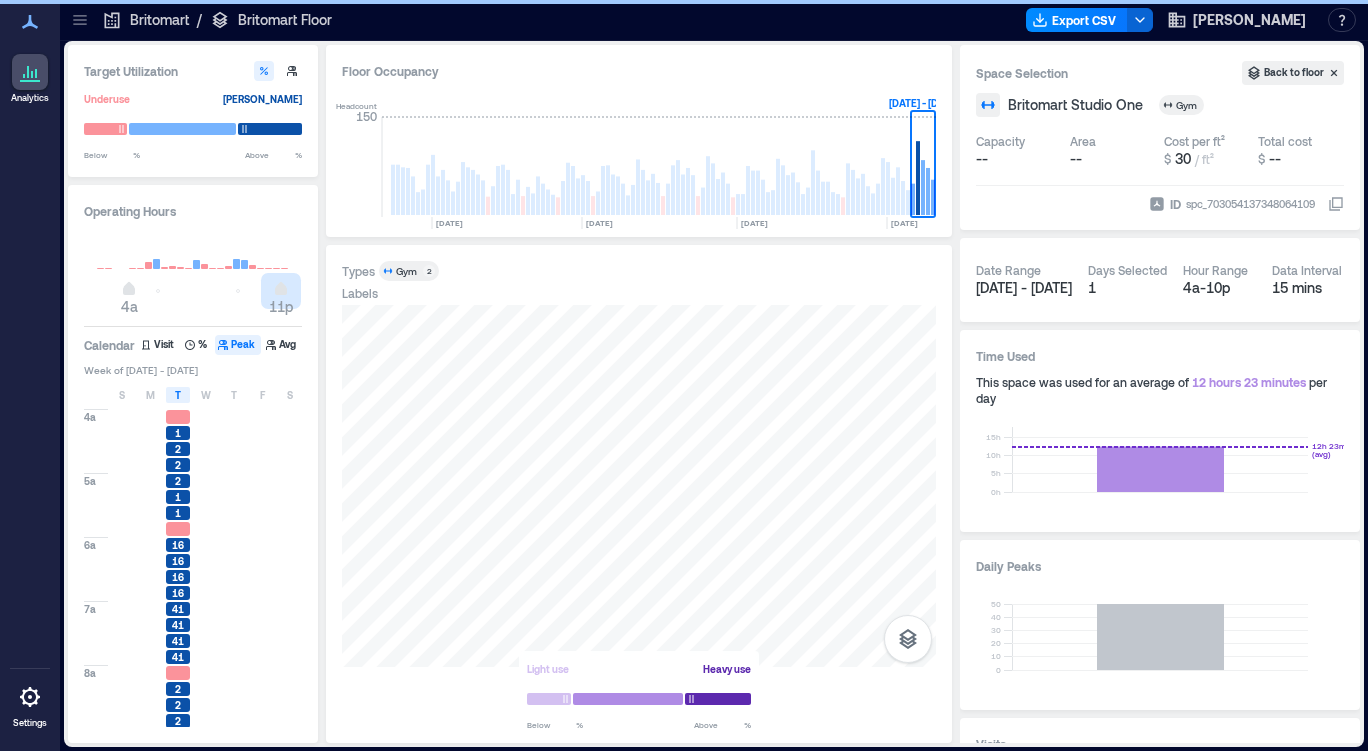 type on "**" 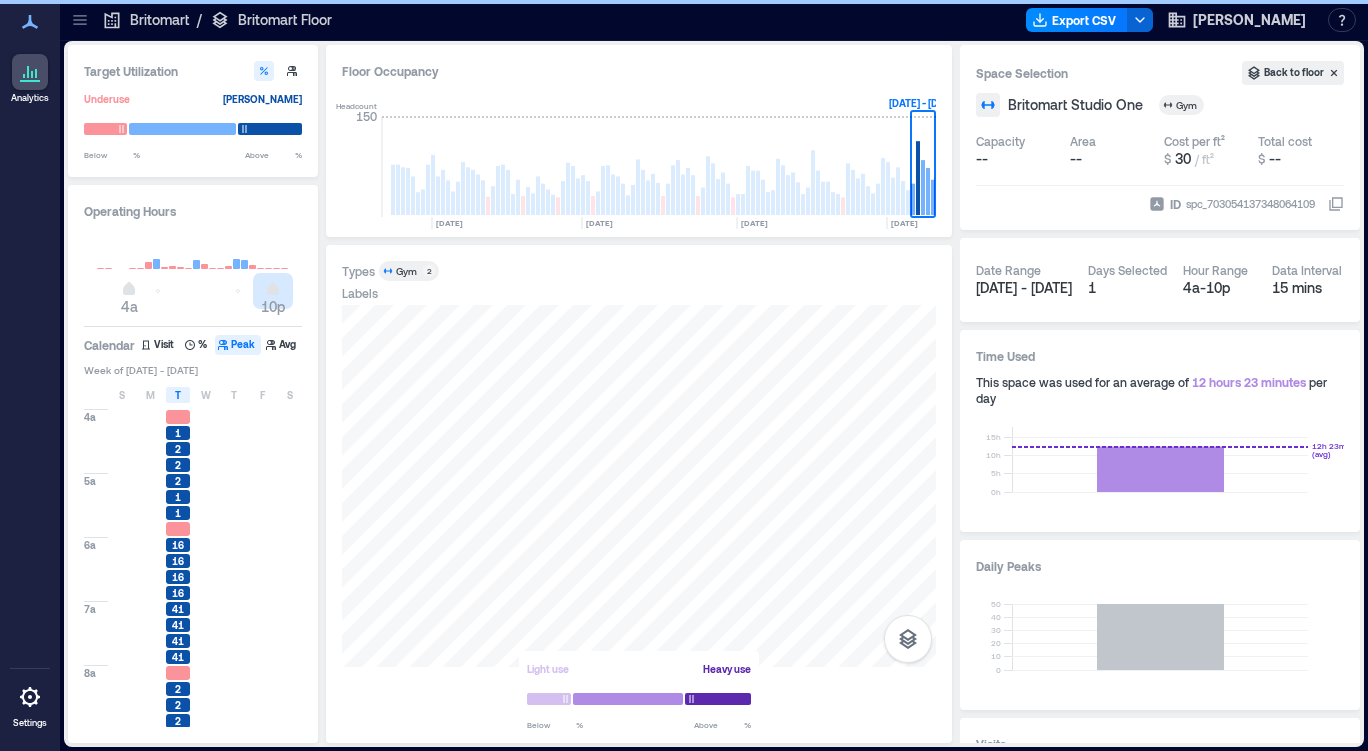click on "4a 10p" at bounding box center (193, 291) 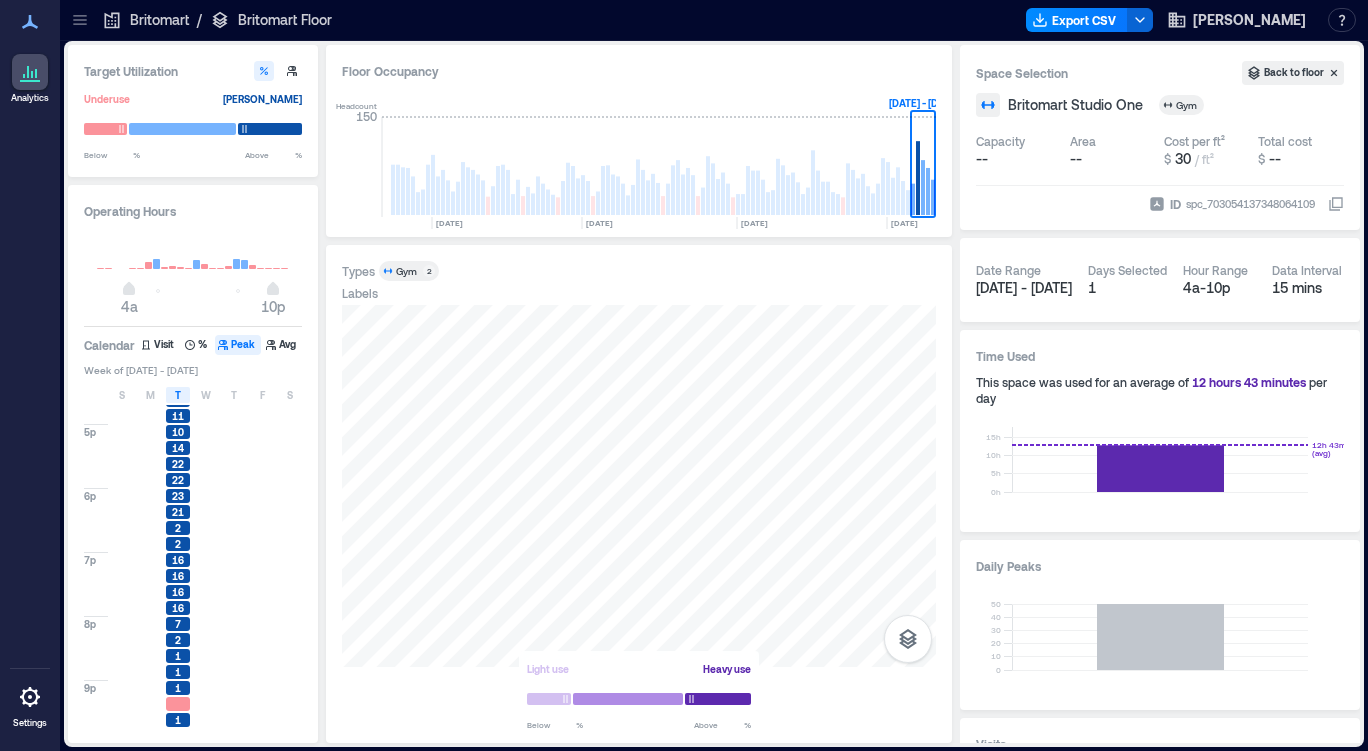 scroll, scrollTop: 834, scrollLeft: 0, axis: vertical 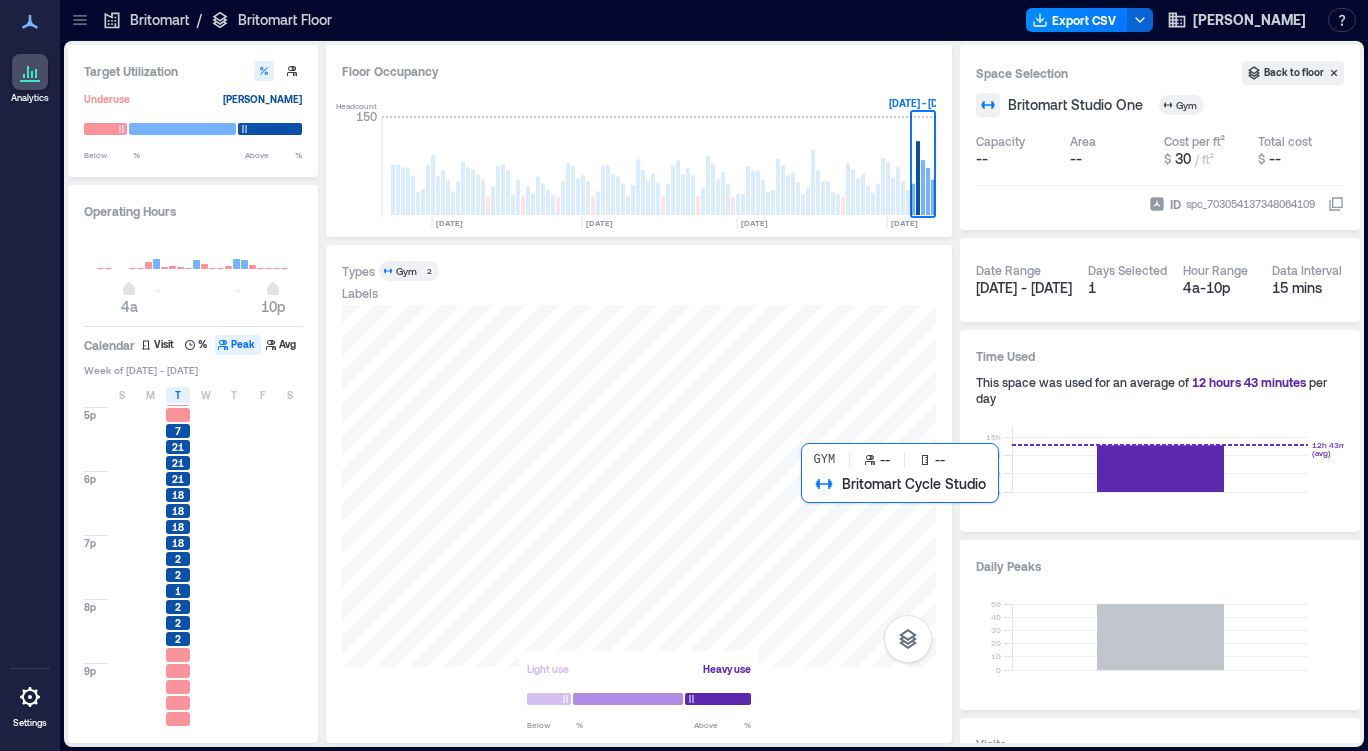click at bounding box center (639, 486) 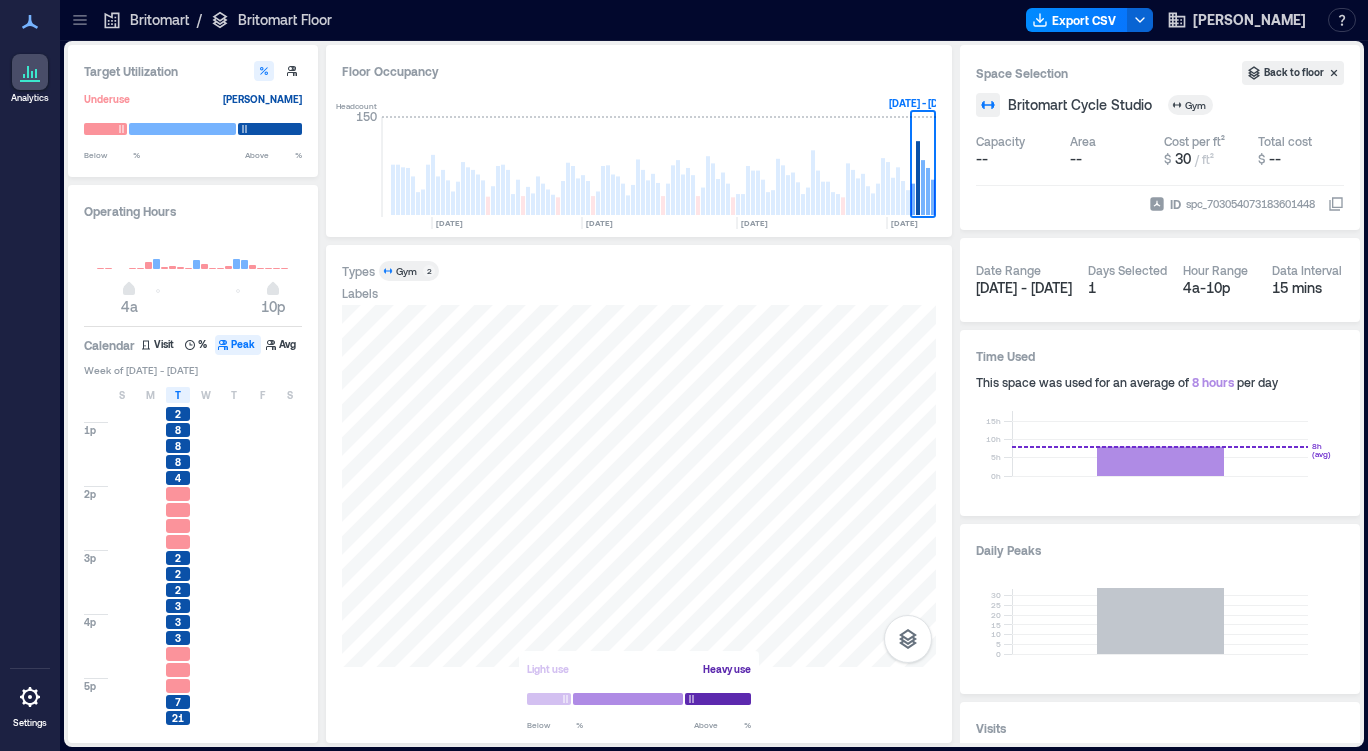 scroll, scrollTop: 534, scrollLeft: 0, axis: vertical 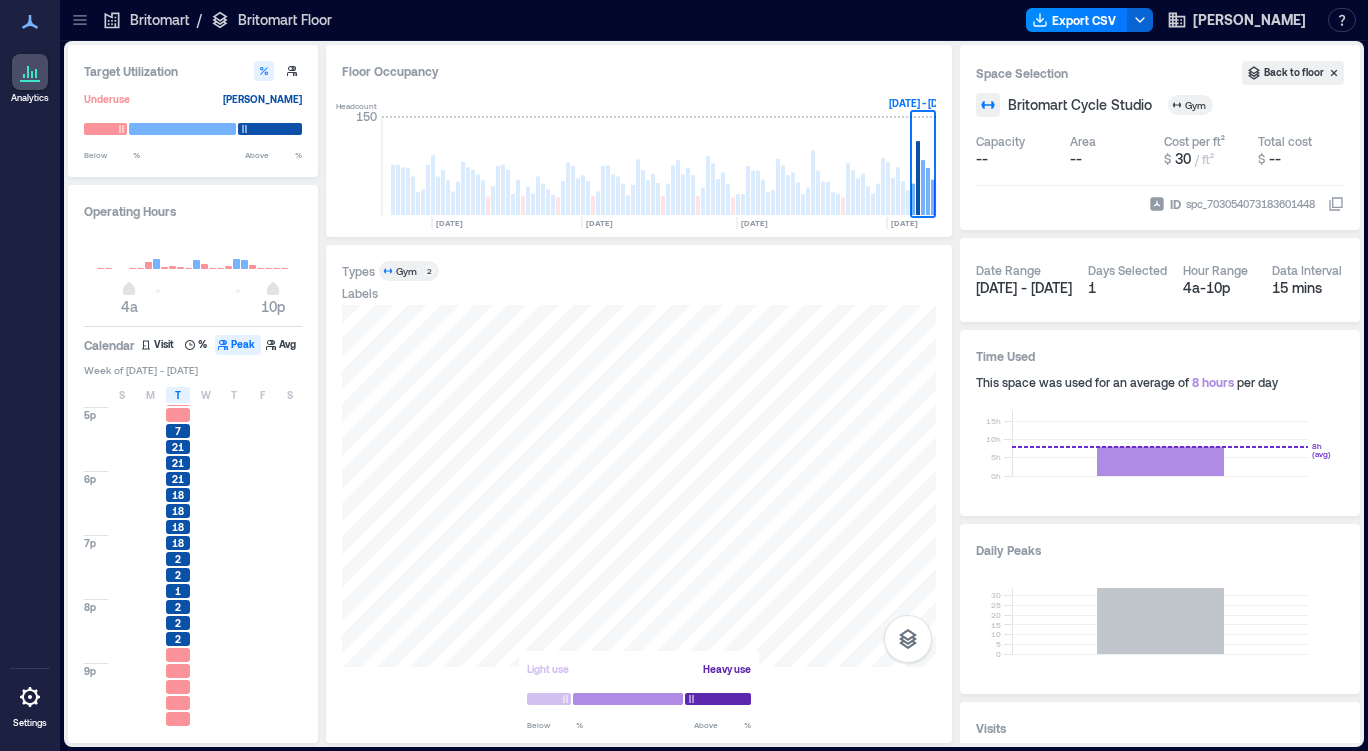 click on "W" at bounding box center [206, 395] 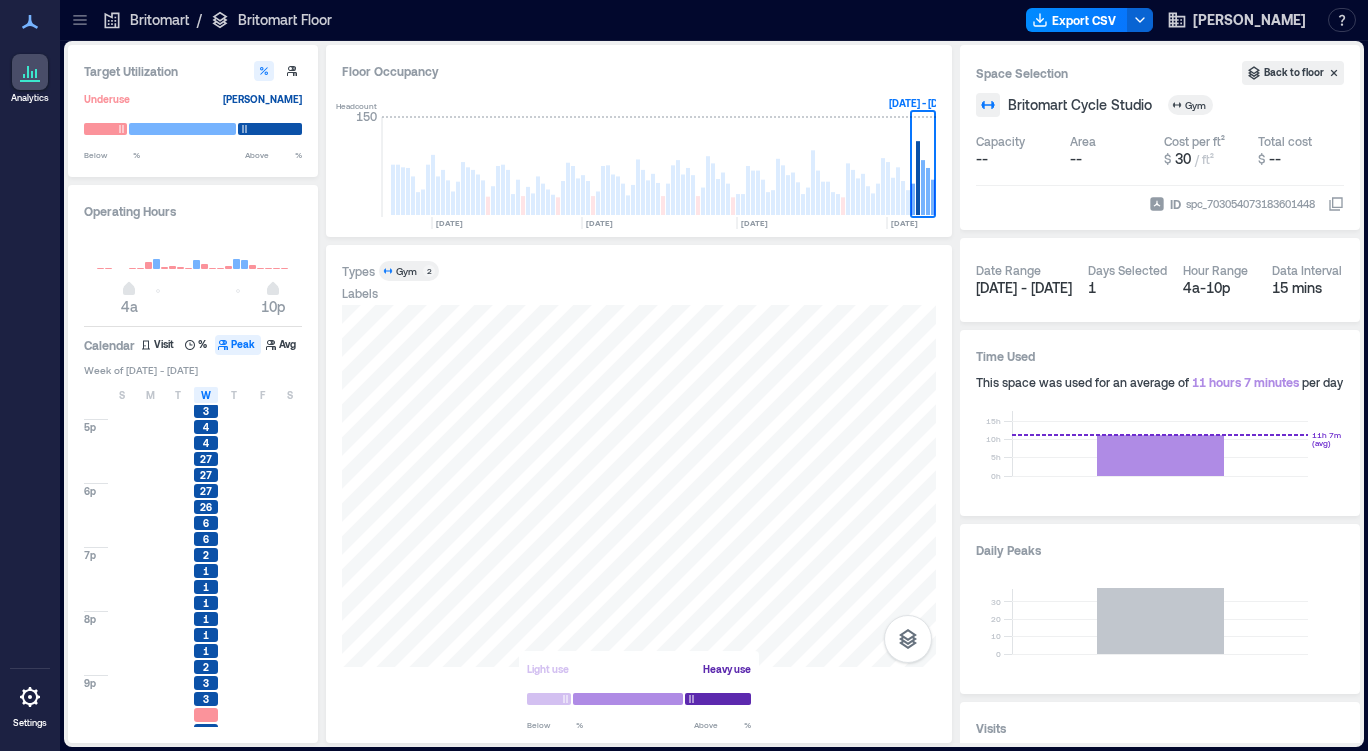 scroll, scrollTop: 834, scrollLeft: 0, axis: vertical 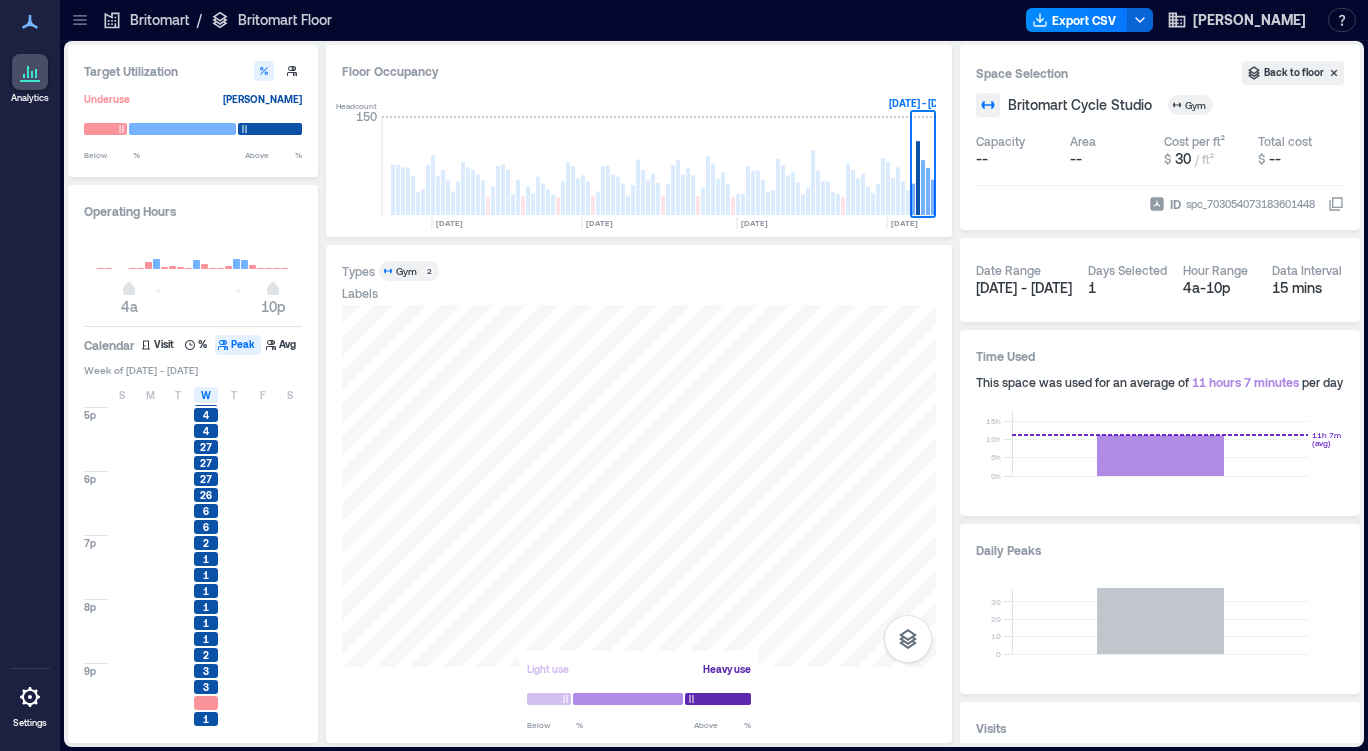 click on "W" at bounding box center [206, 395] 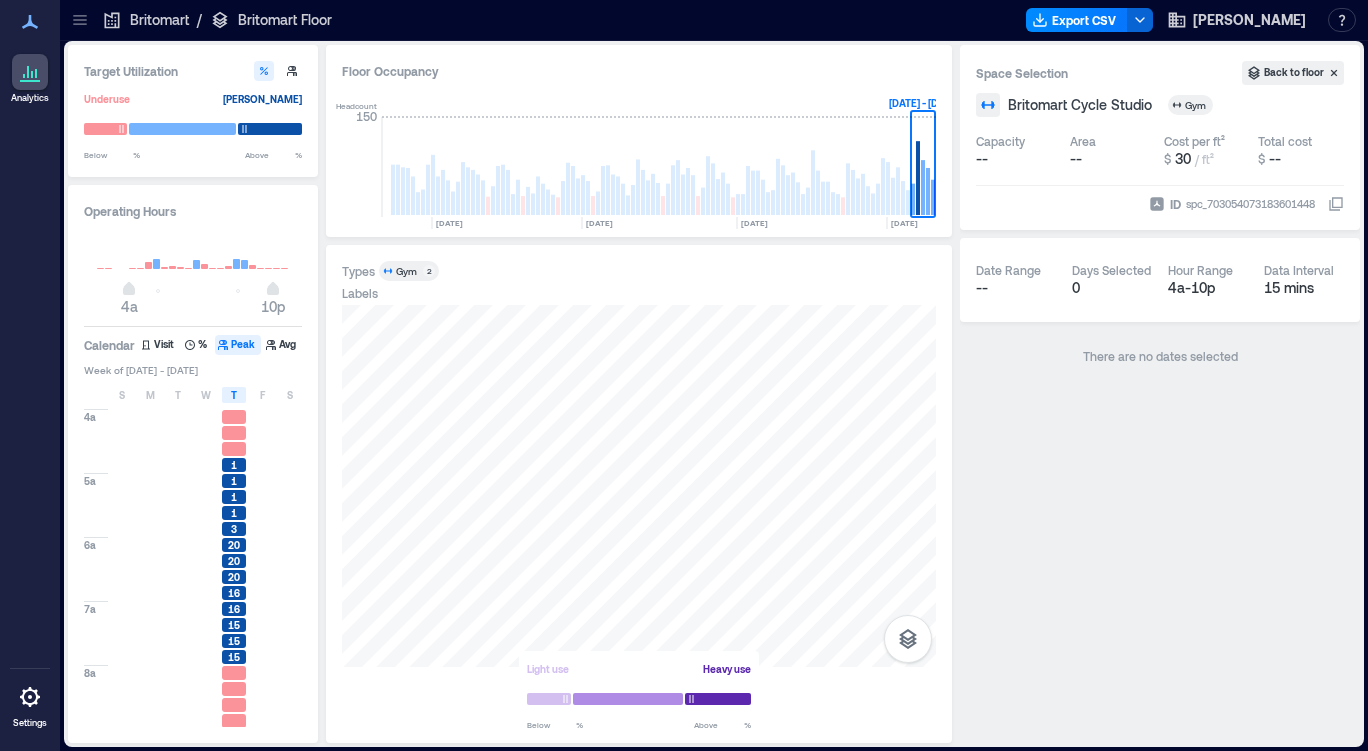 scroll, scrollTop: 300, scrollLeft: 0, axis: vertical 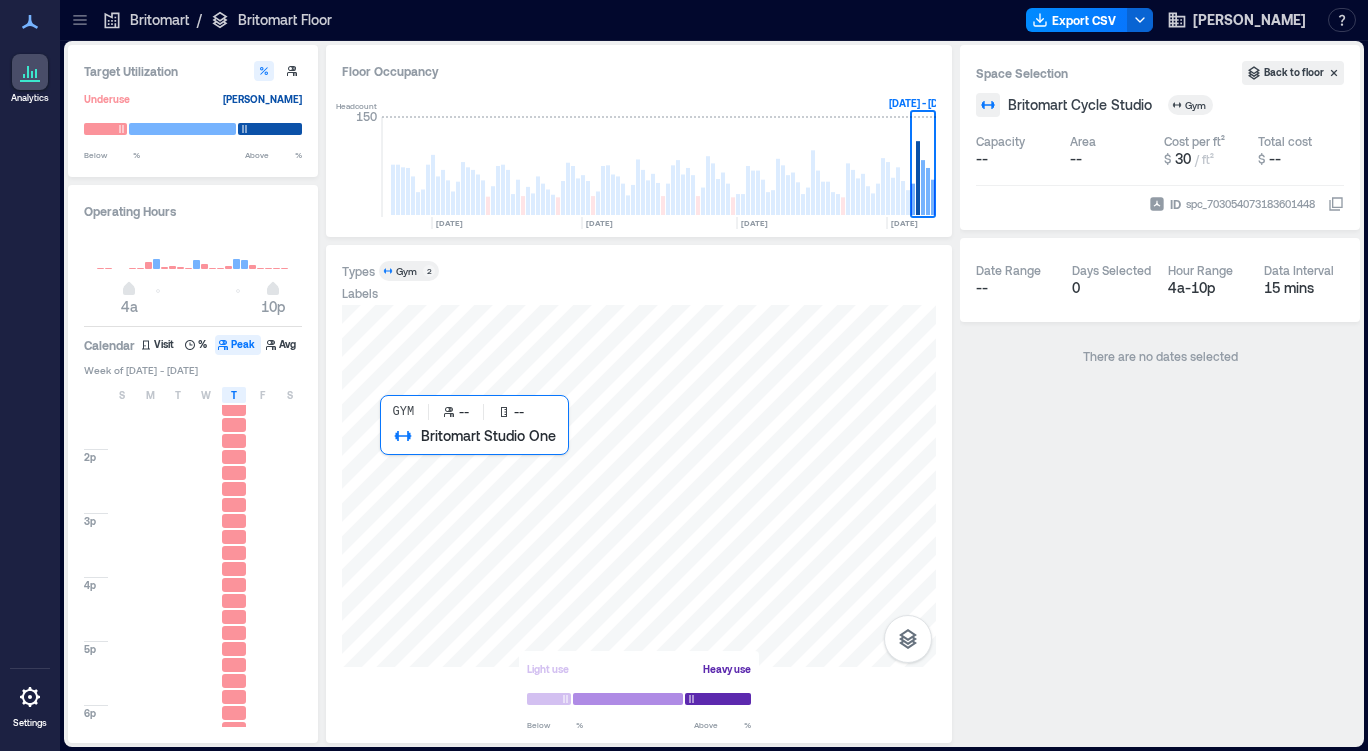click at bounding box center [639, 486] 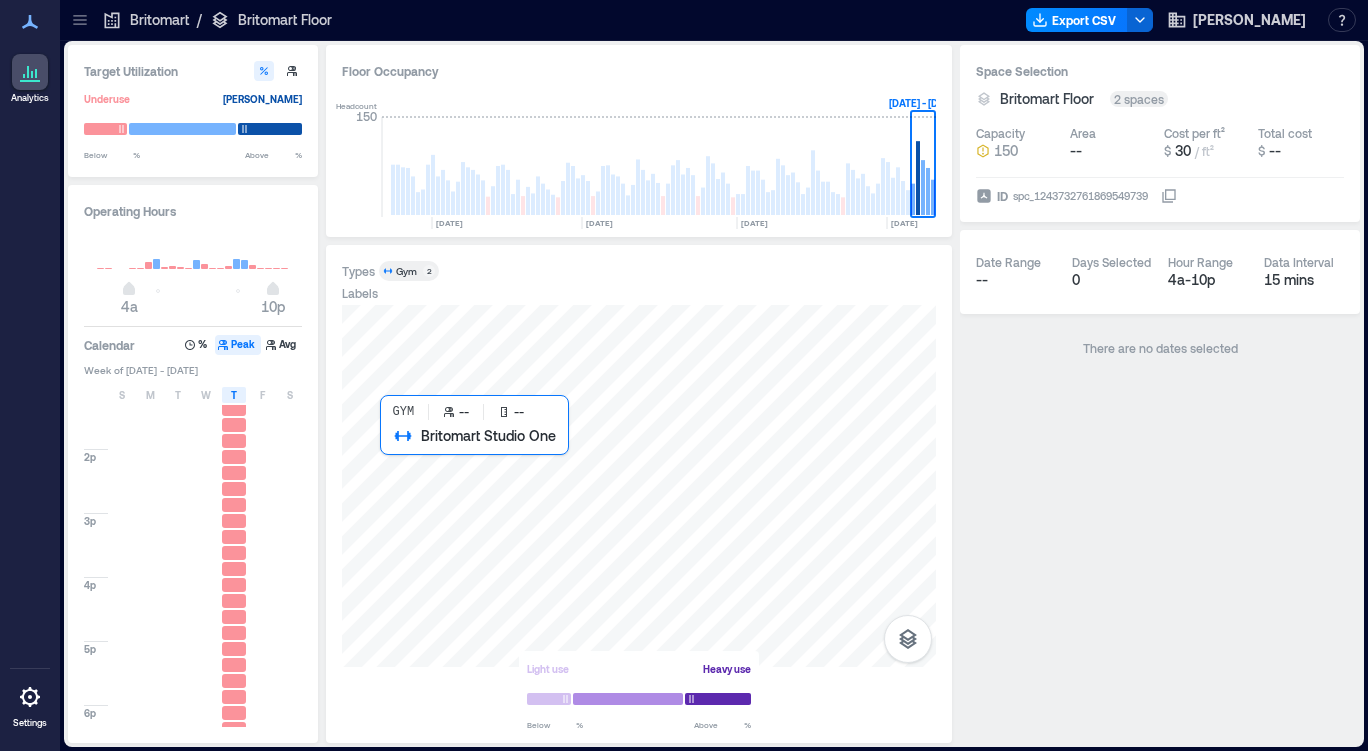 click at bounding box center (639, 486) 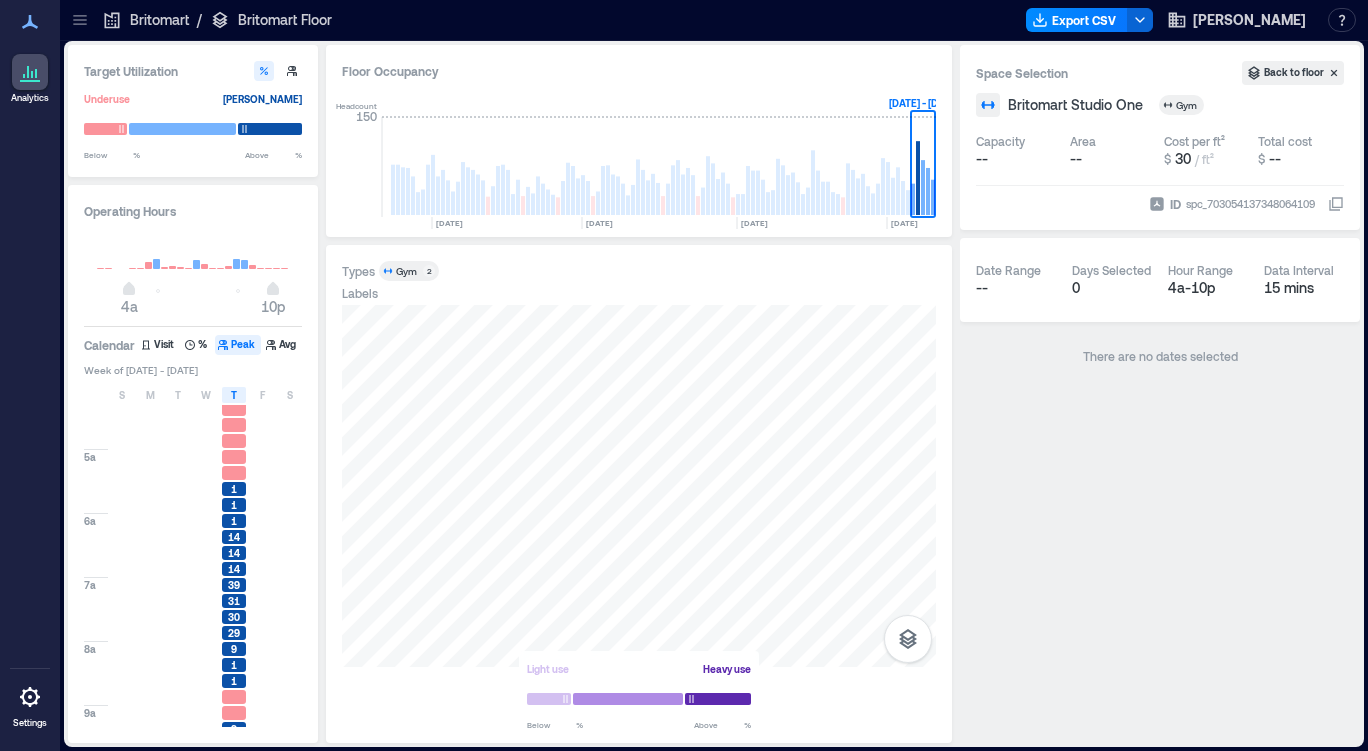 scroll, scrollTop: 0, scrollLeft: 0, axis: both 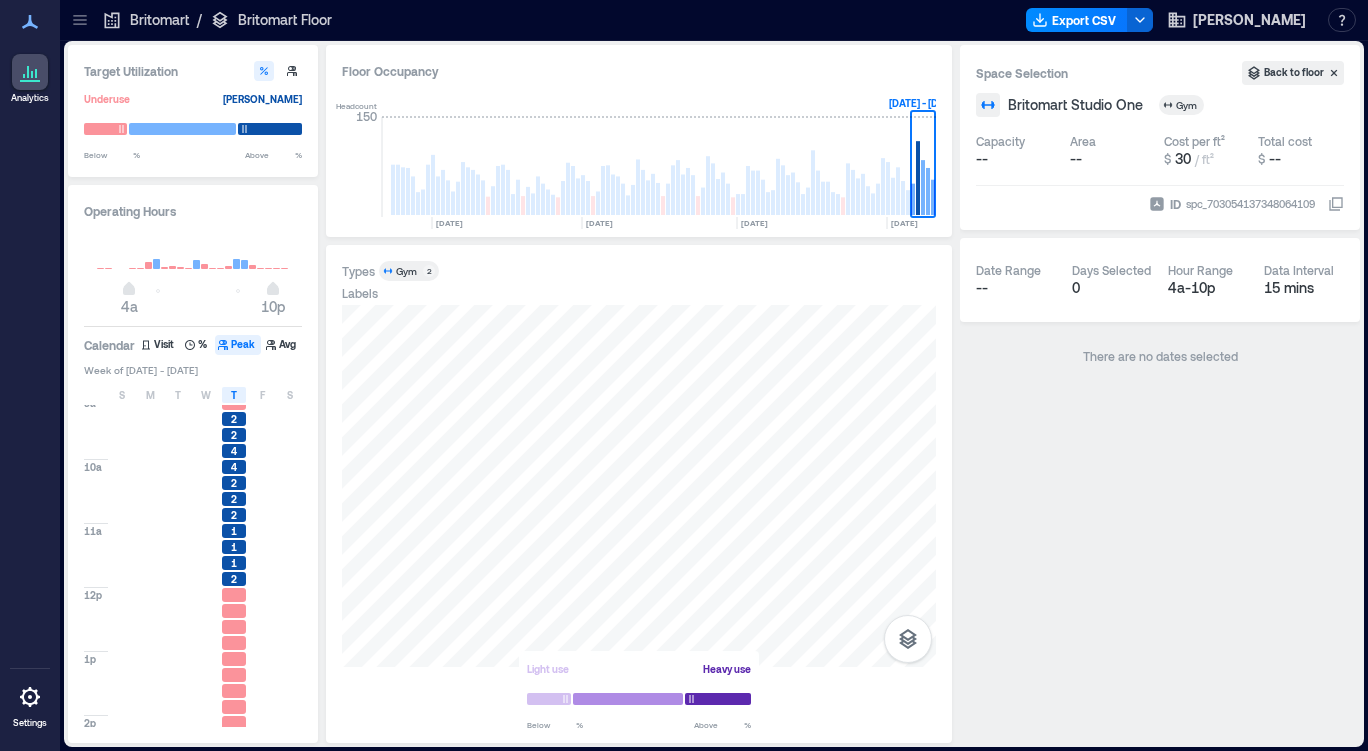 click on "T" at bounding box center (234, 395) 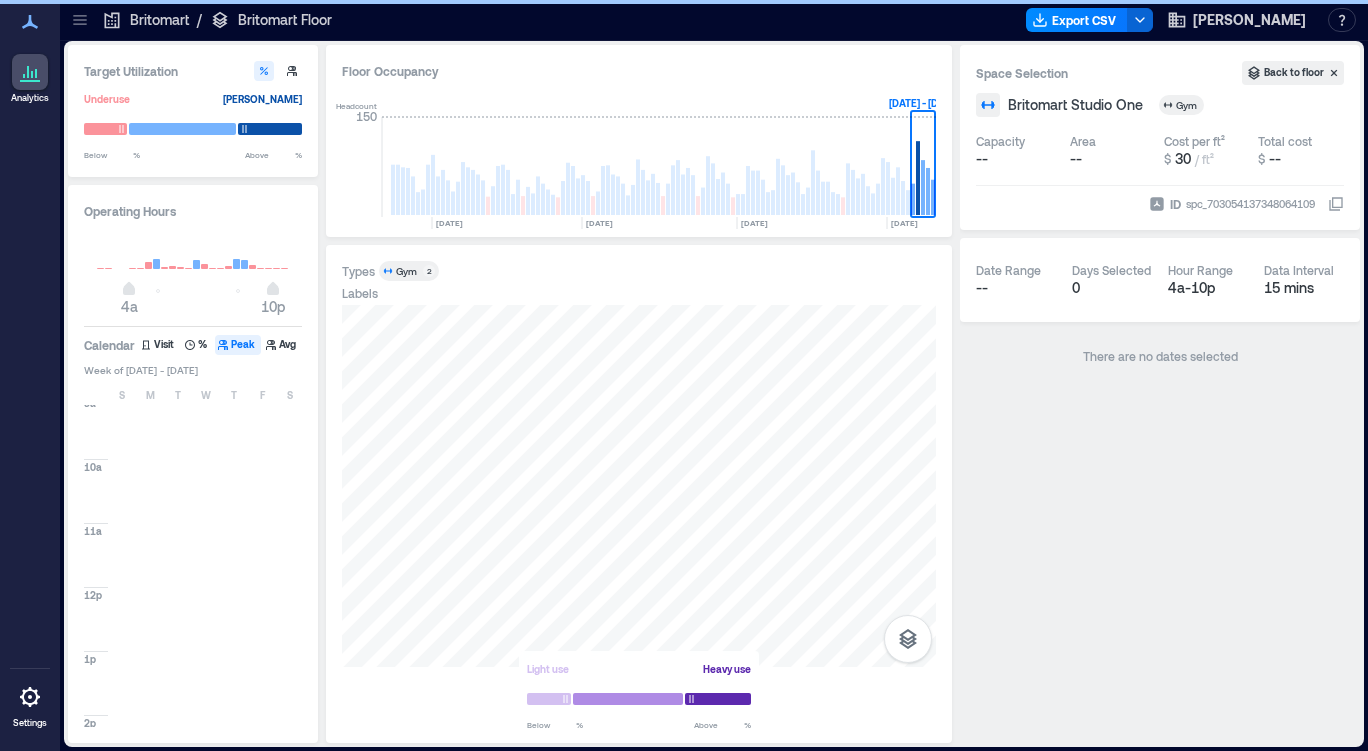 click on "W" at bounding box center [206, 395] 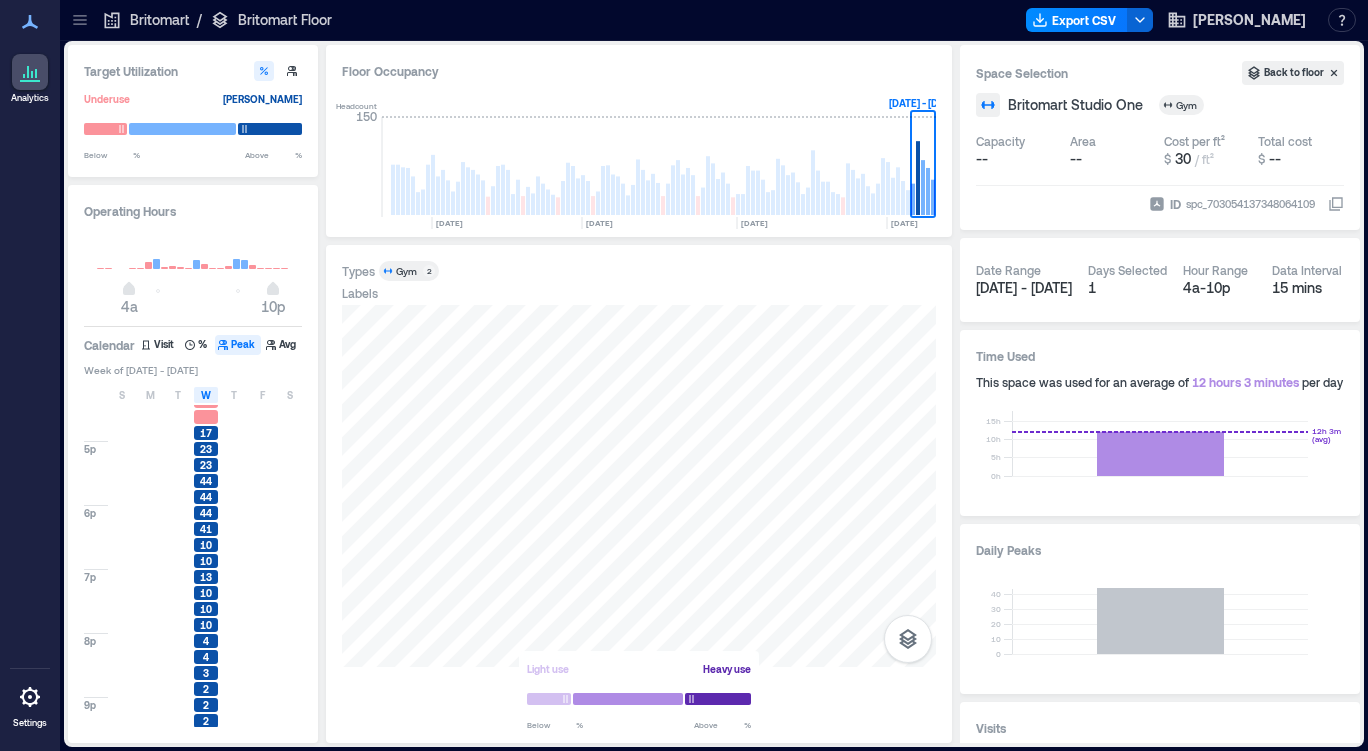 scroll, scrollTop: 834, scrollLeft: 0, axis: vertical 